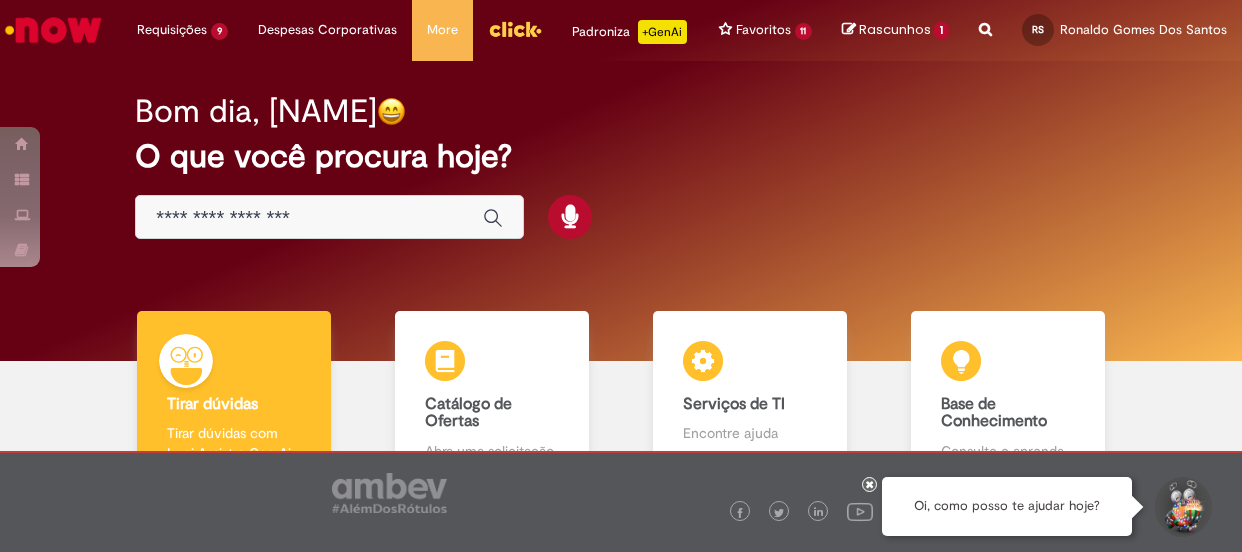 scroll, scrollTop: 0, scrollLeft: 0, axis: both 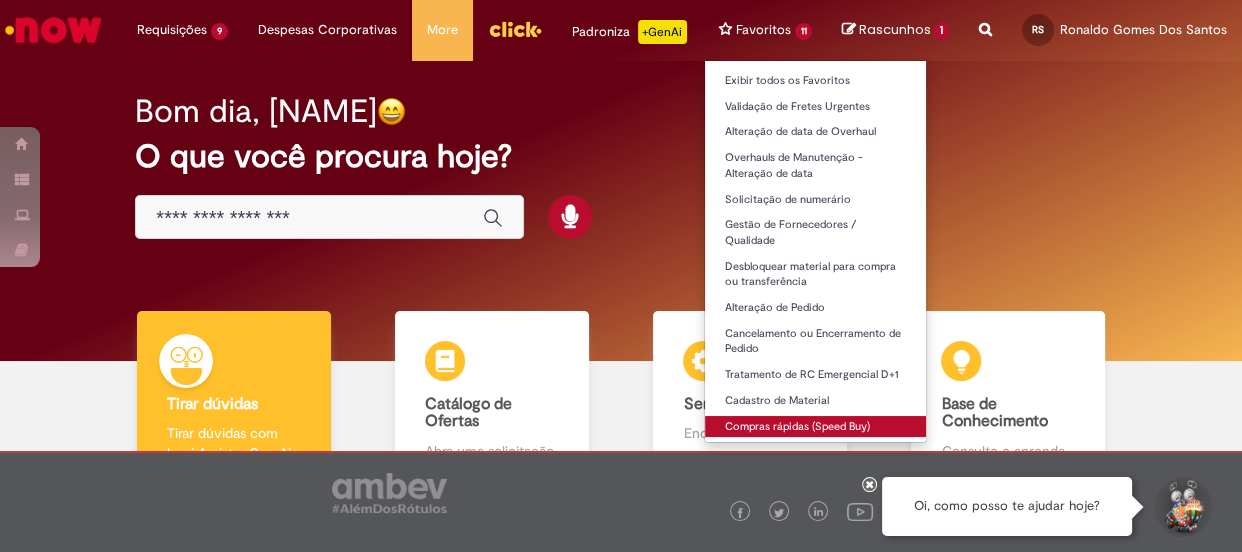 click on "Compras rápidas (Speed Buy)" at bounding box center [816, 427] 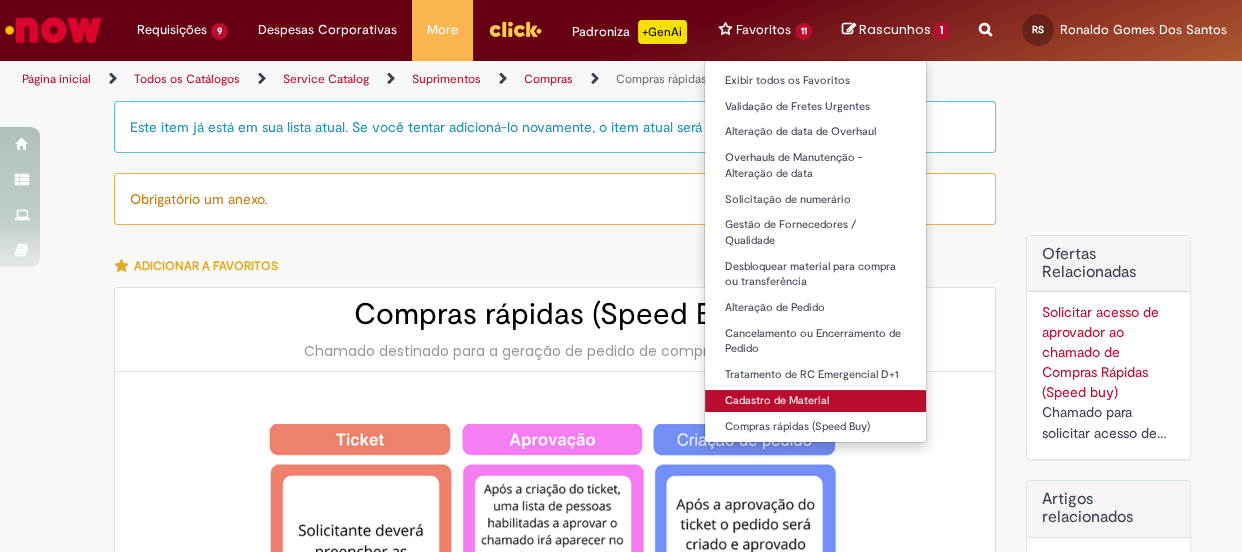 type on "********" 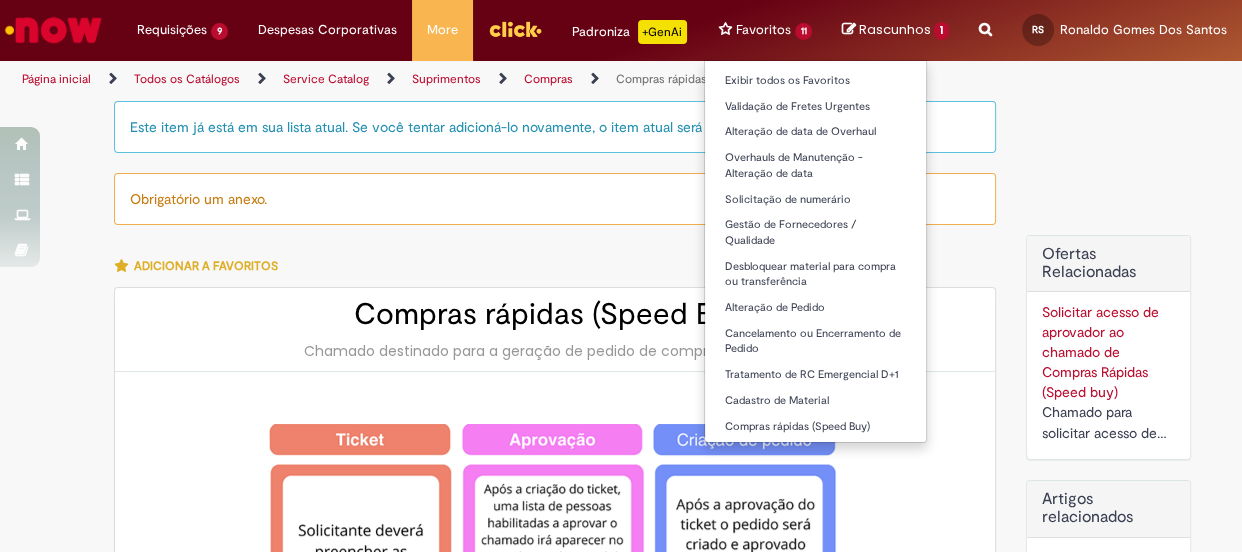 type on "**********" 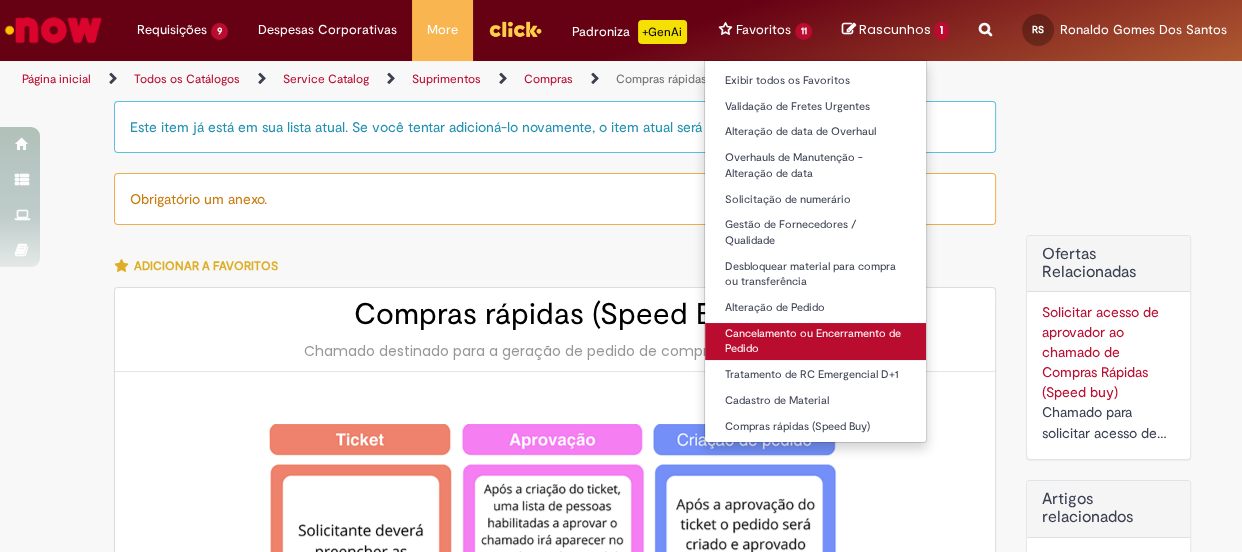 scroll, scrollTop: 2645, scrollLeft: 0, axis: vertical 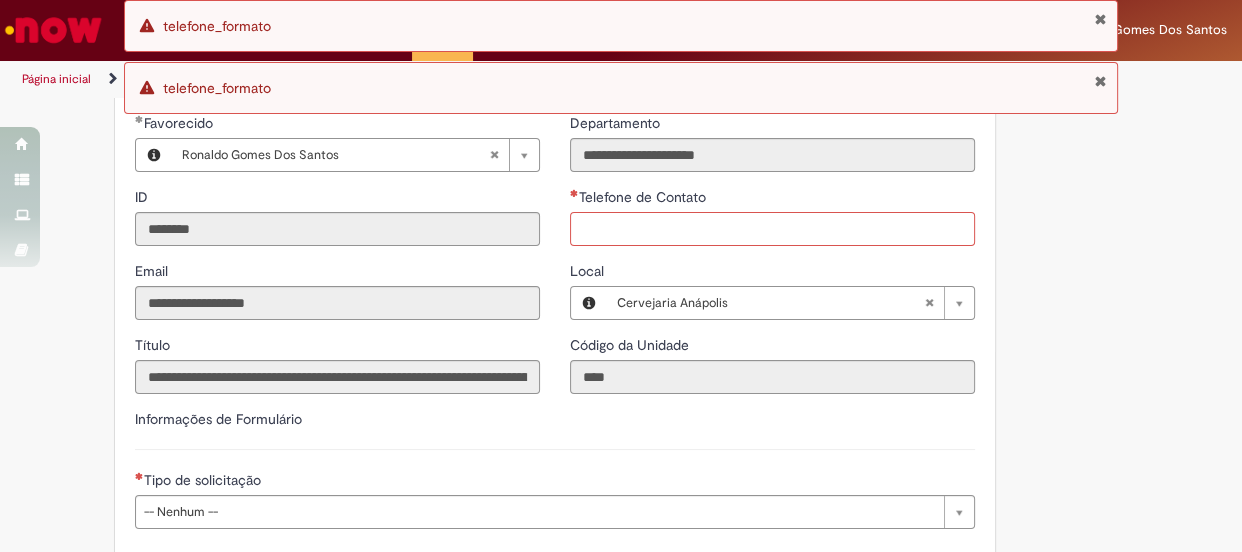click on "Telefone de Contato" at bounding box center [772, 229] 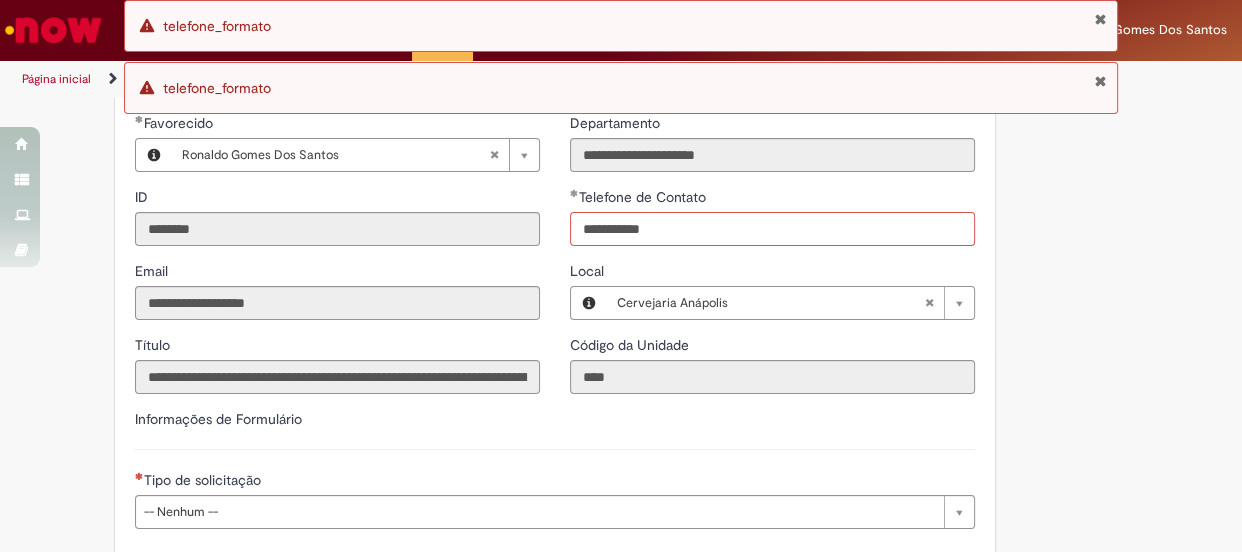 scroll, scrollTop: 2918, scrollLeft: 0, axis: vertical 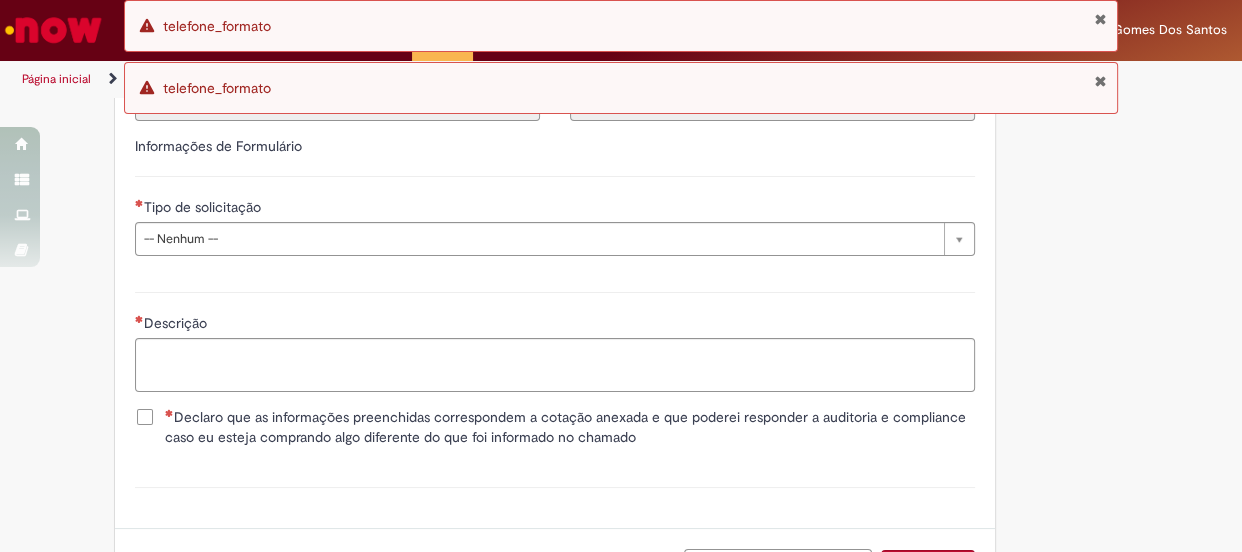 type on "**********" 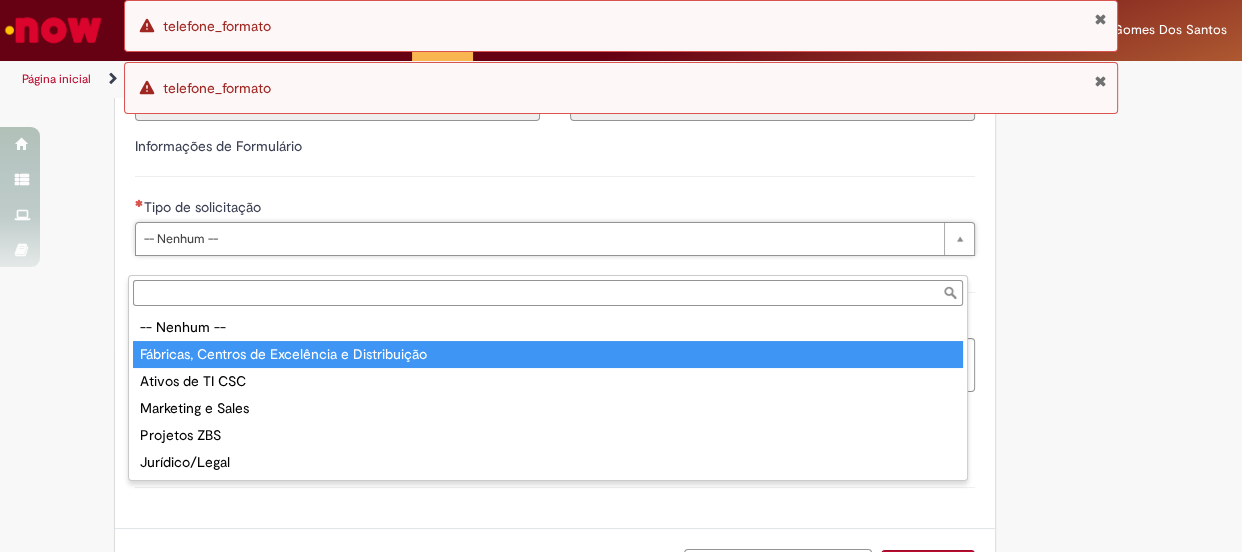 type on "**********" 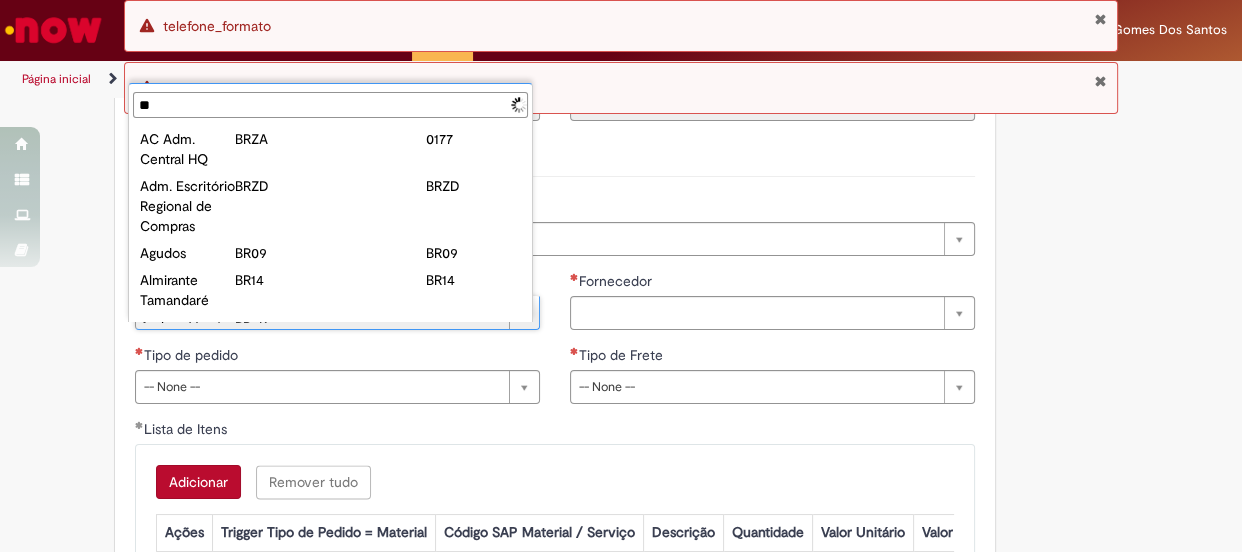 type on "***" 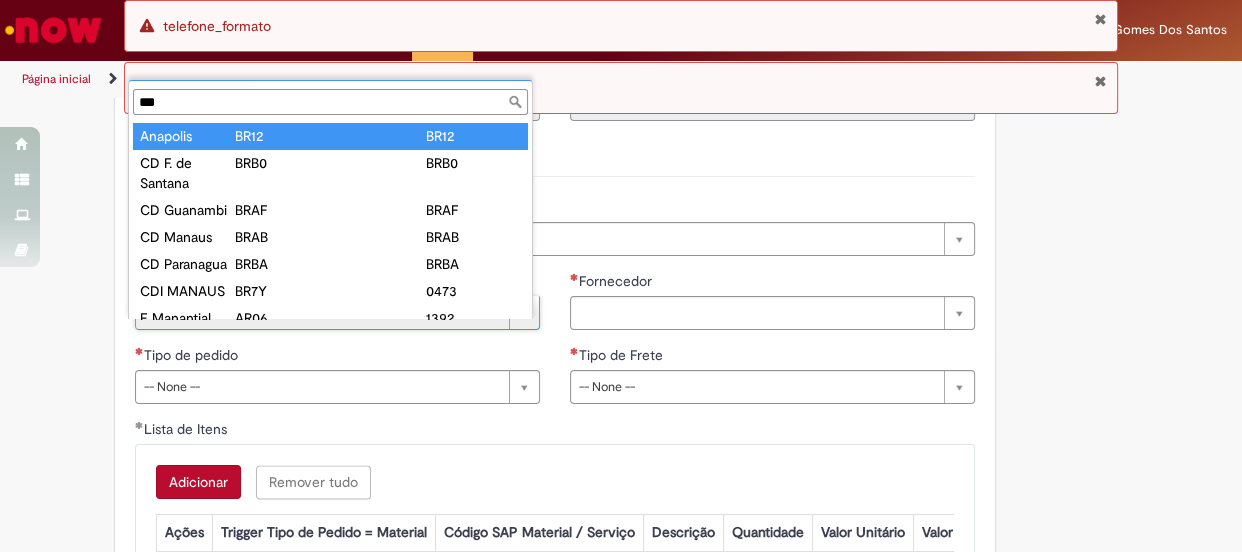 type on "********" 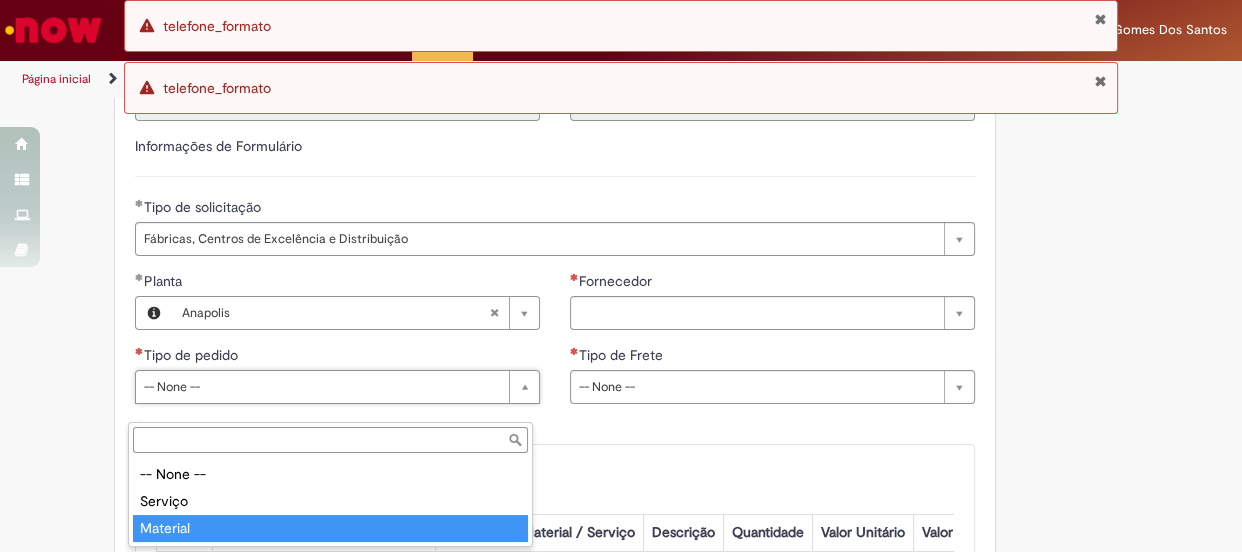 type on "********" 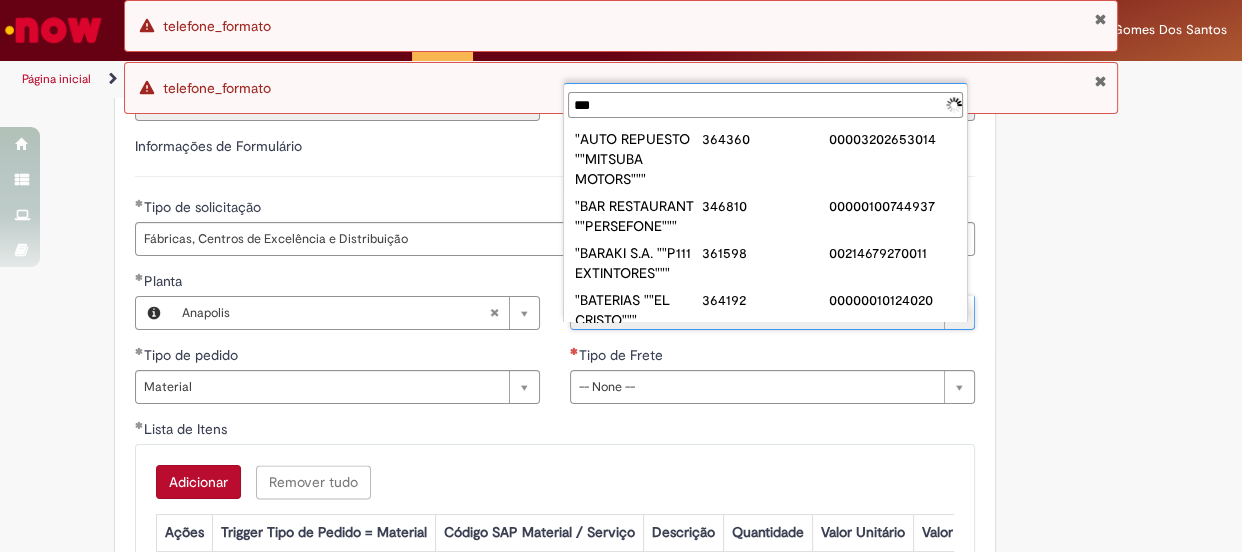 scroll, scrollTop: 0, scrollLeft: 0, axis: both 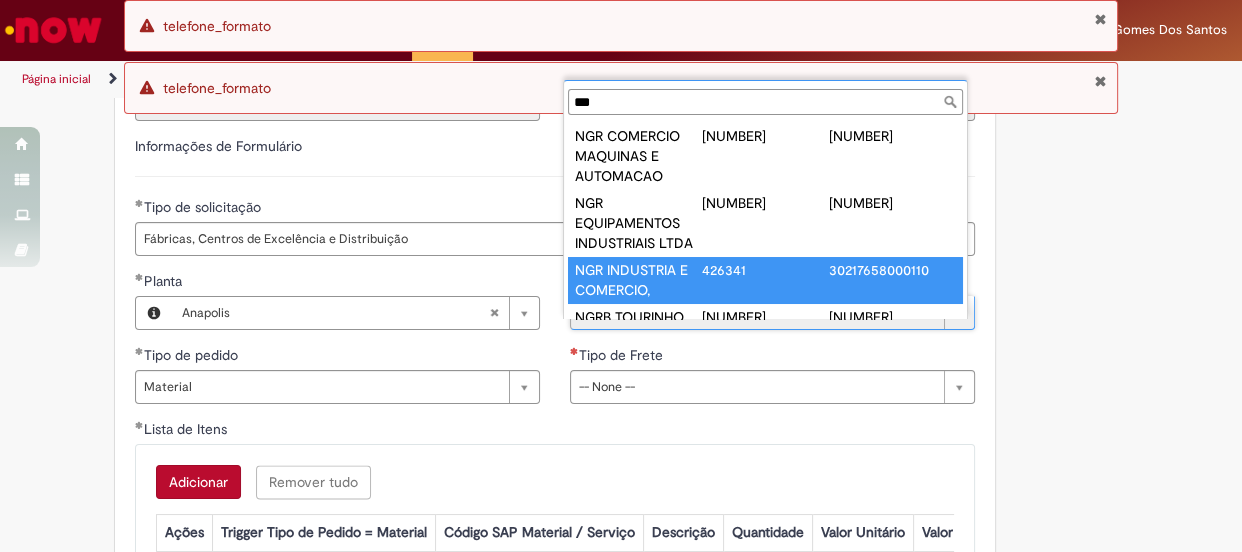 type on "***" 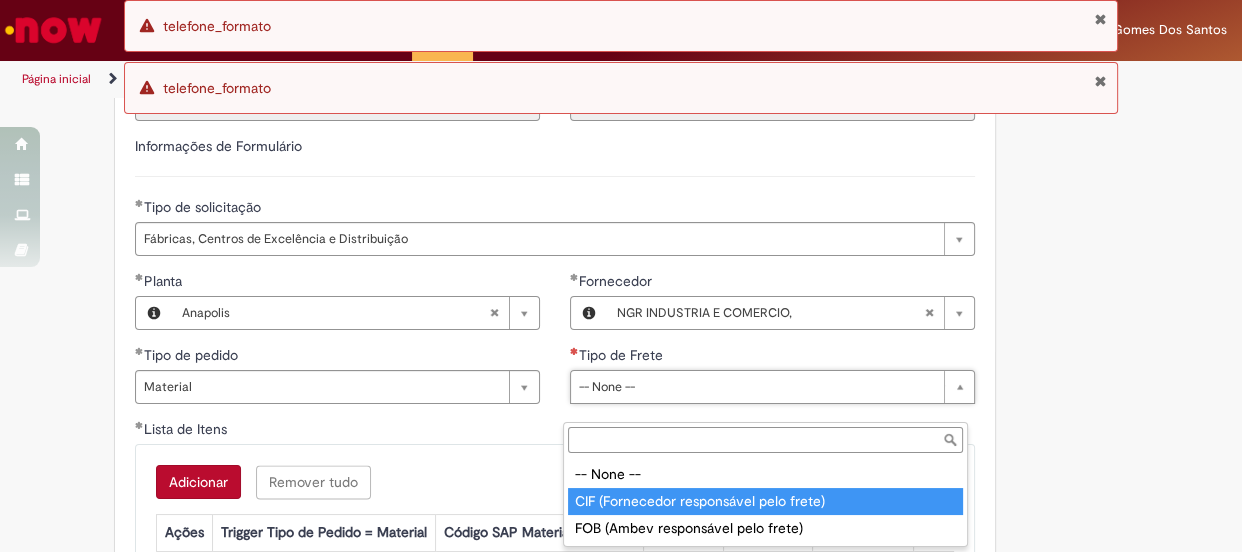 type on "**********" 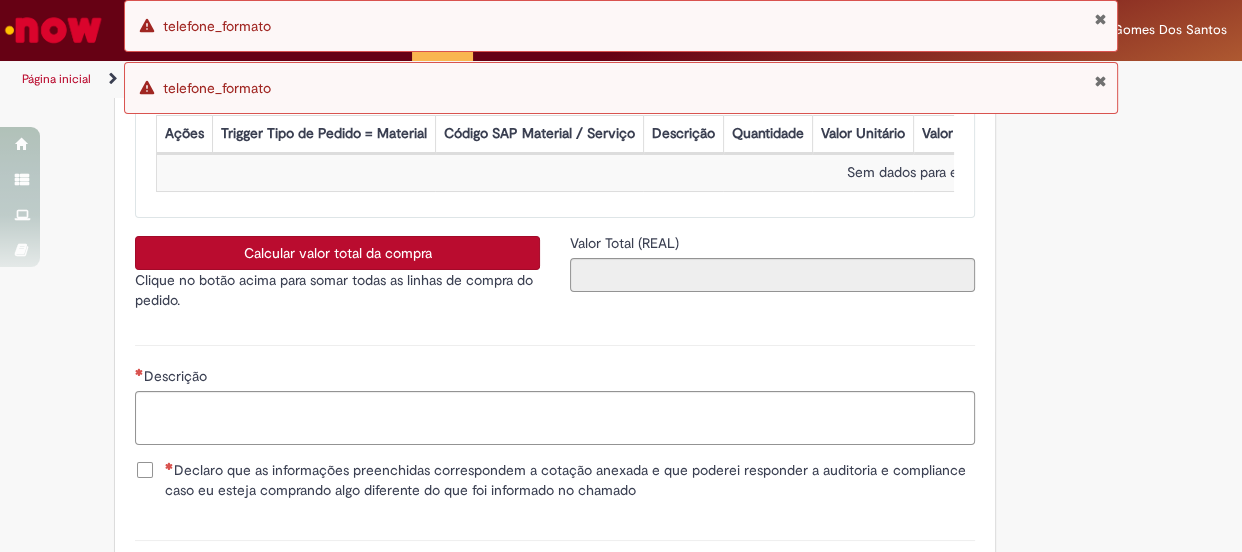 scroll, scrollTop: 3506, scrollLeft: 0, axis: vertical 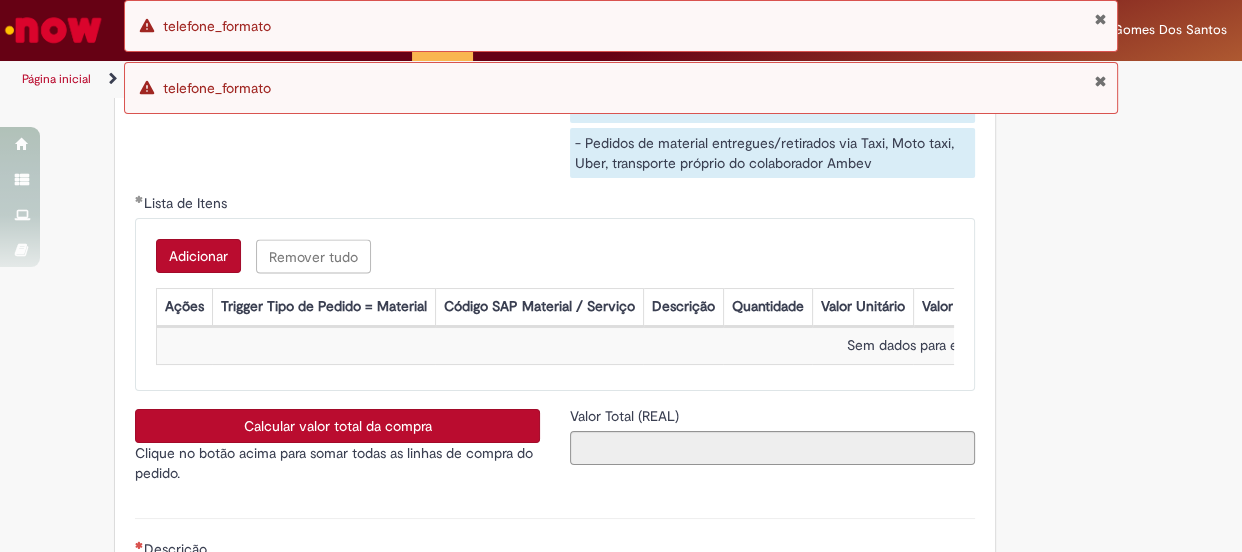 click on "Adicionar" at bounding box center [198, 256] 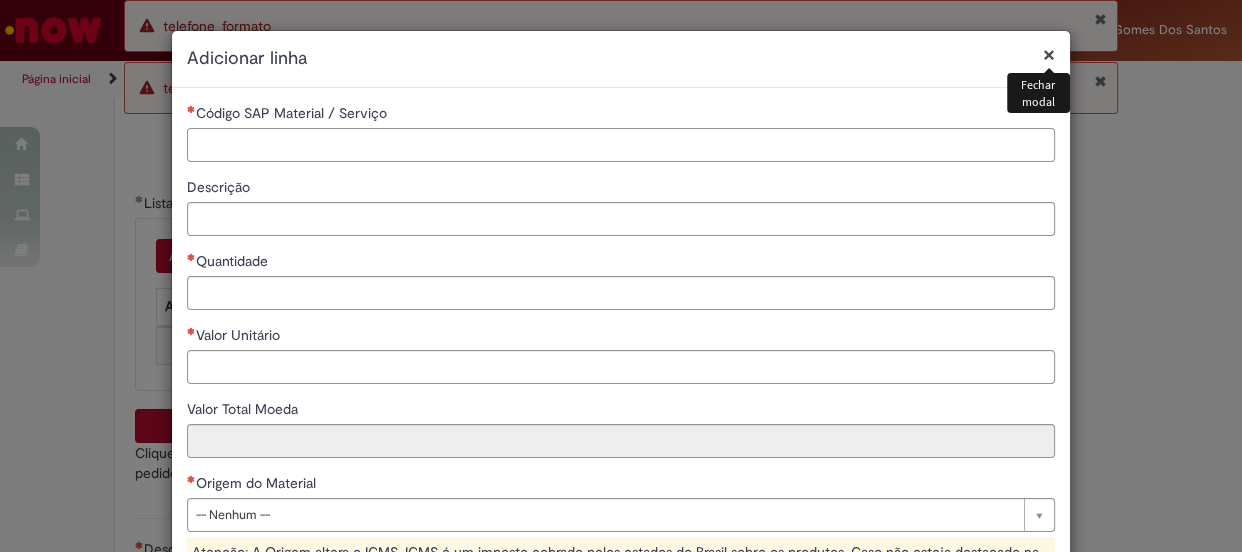 click on "Código SAP Material / Serviço" at bounding box center [621, 145] 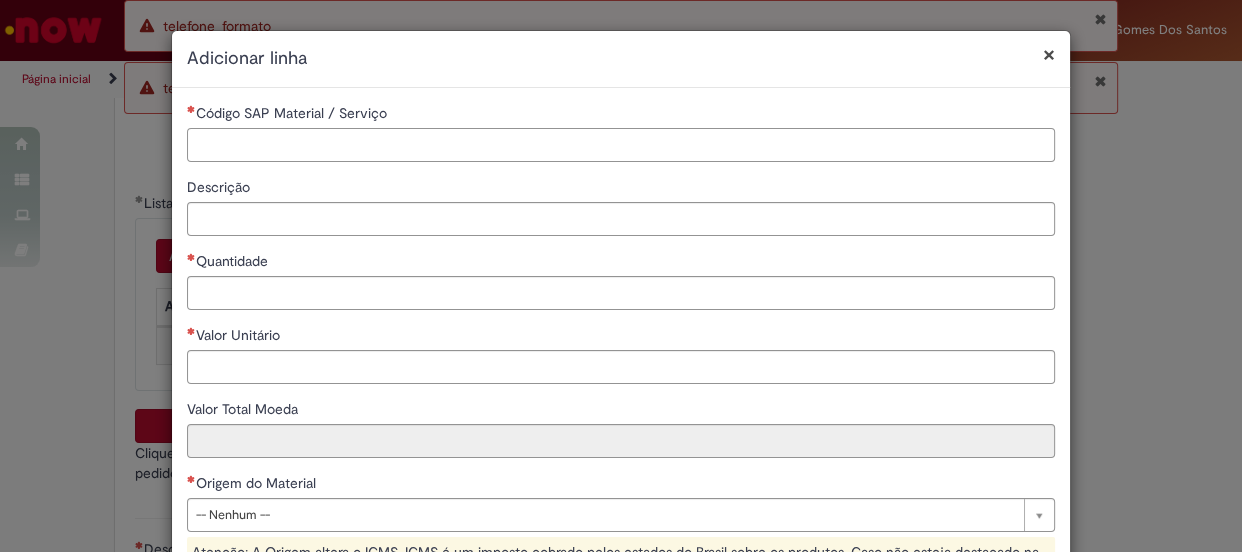 paste on "********" 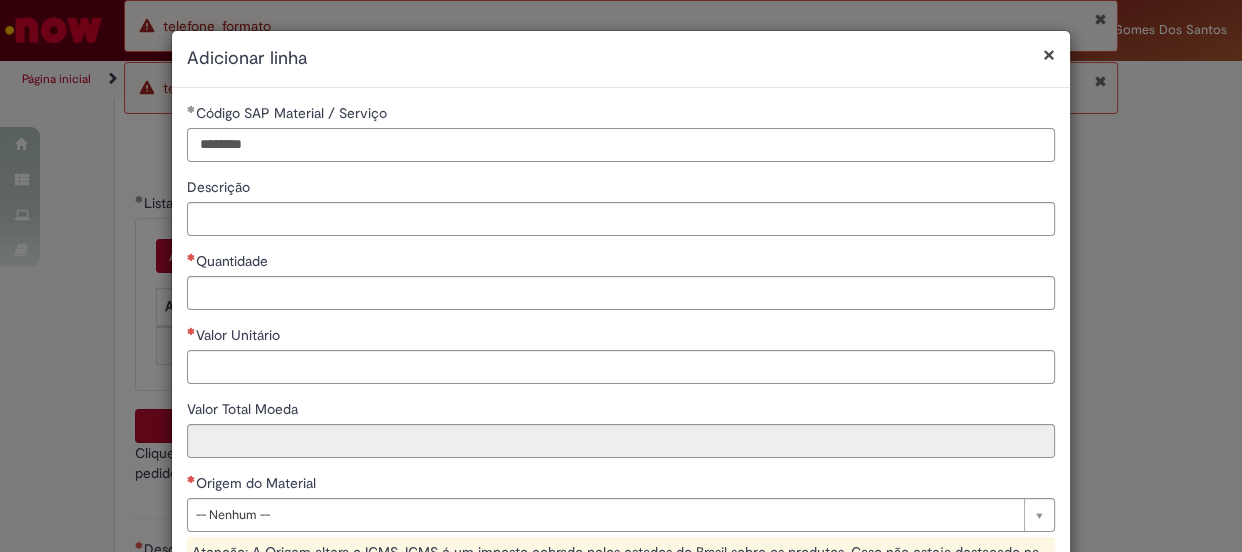 type on "********" 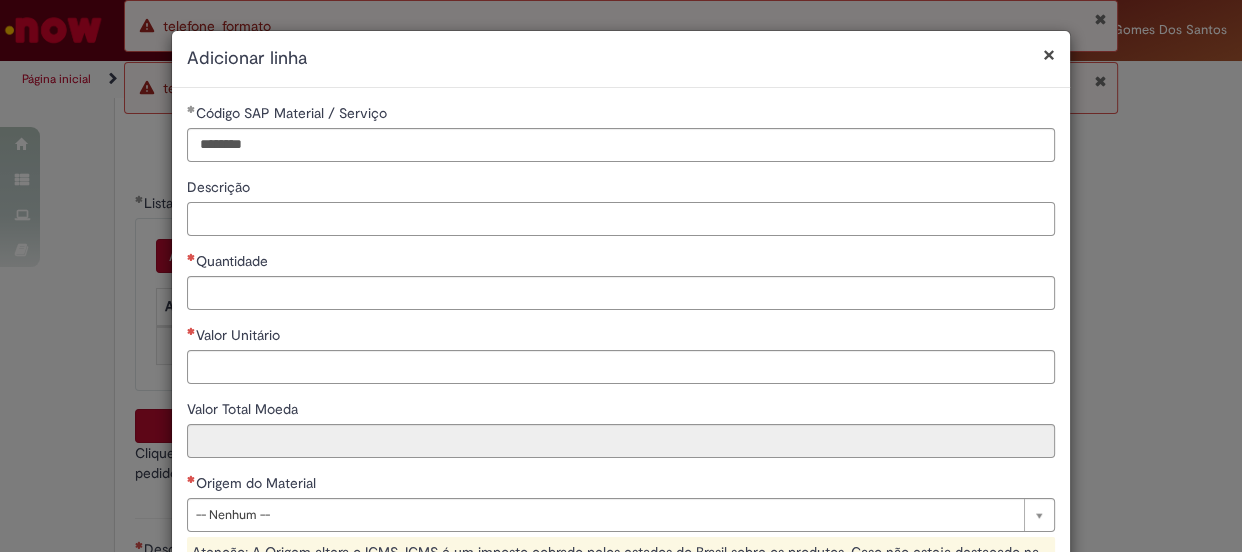 click on "Descrição" at bounding box center [621, 219] 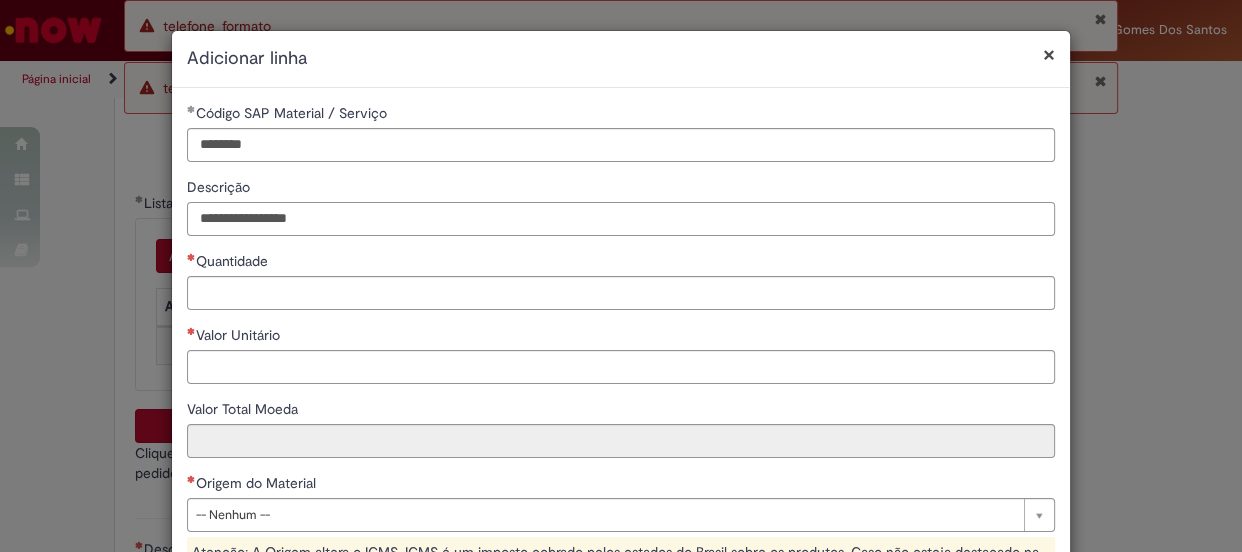 type on "**********" 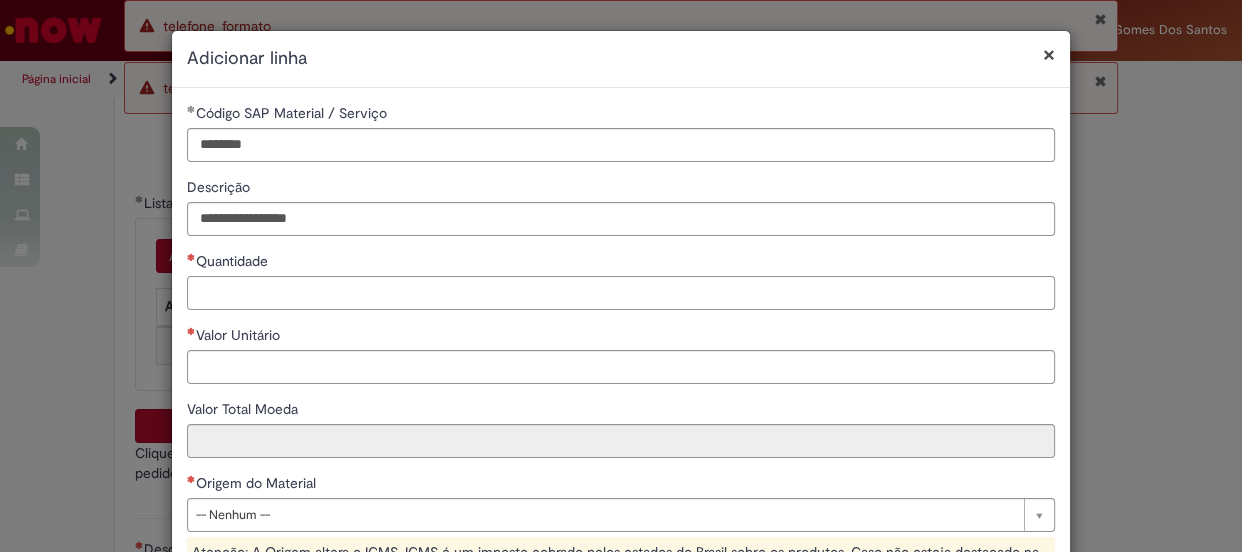 click on "Quantidade" at bounding box center (621, 293) 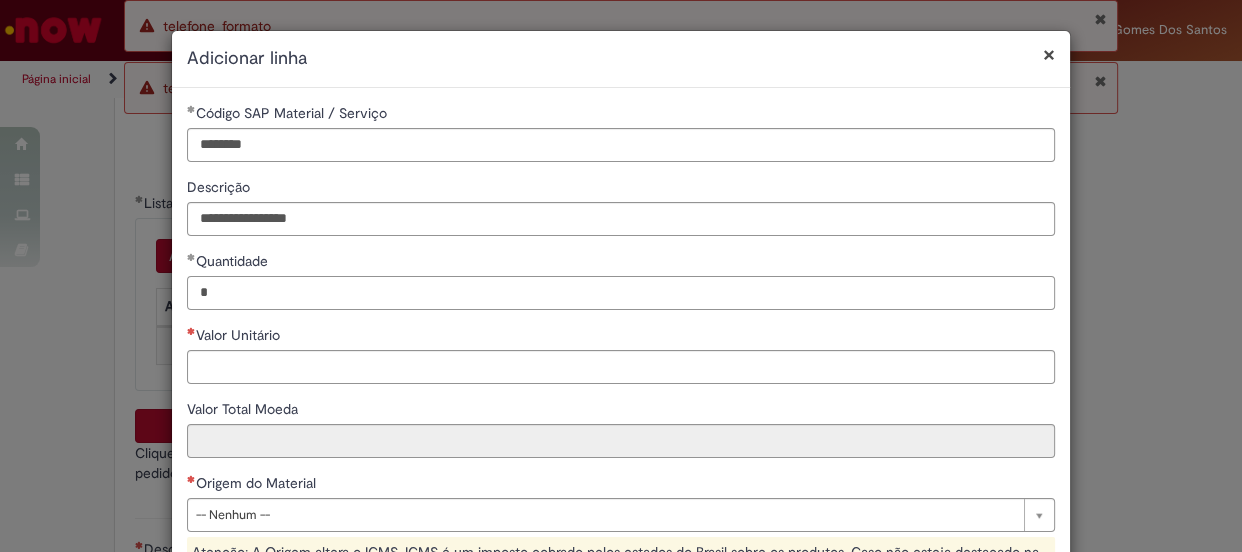 type on "*" 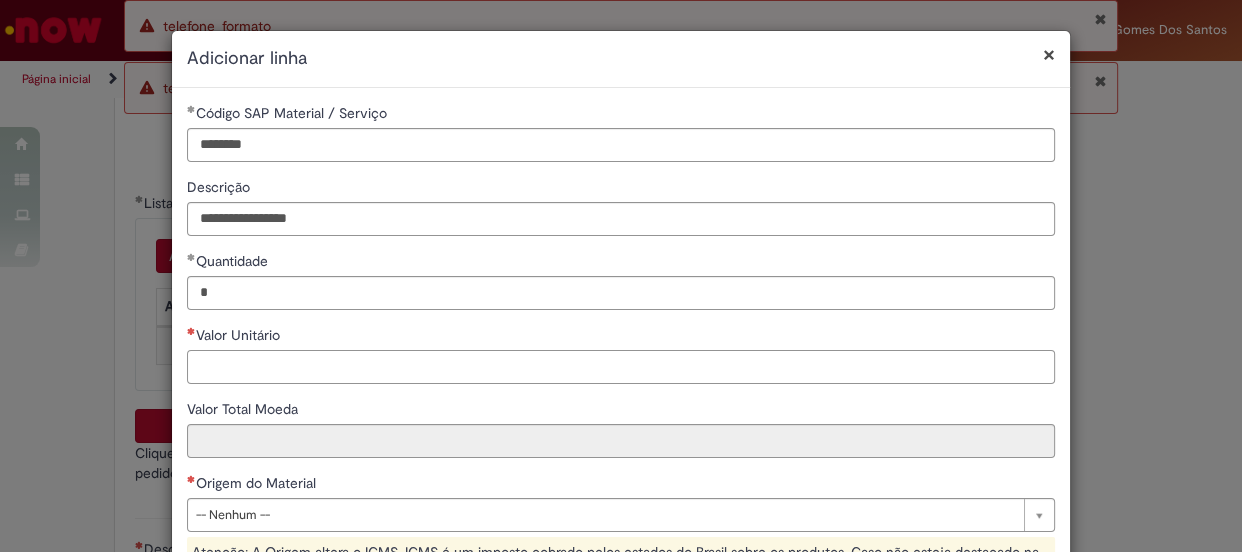 click on "Valor Unitário" at bounding box center (621, 367) 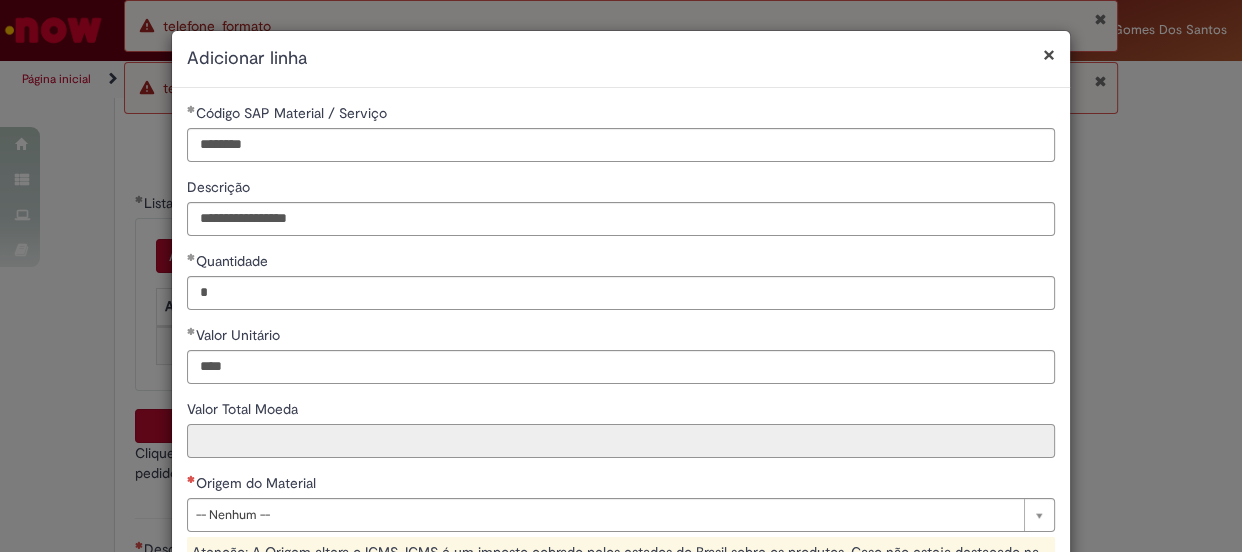 type on "********" 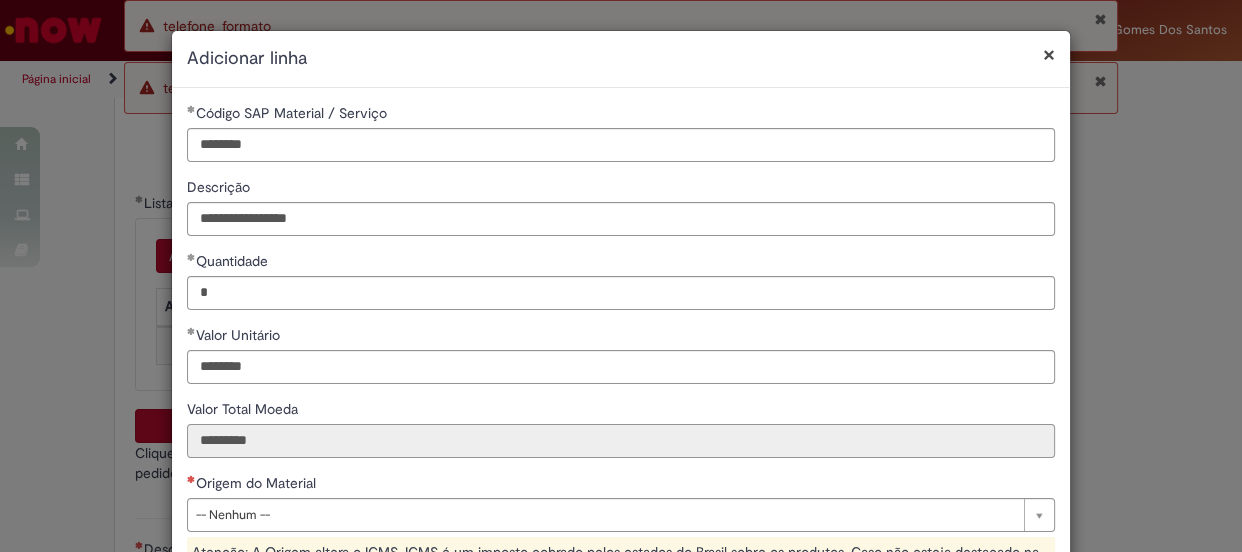 click on "*********" at bounding box center [621, 441] 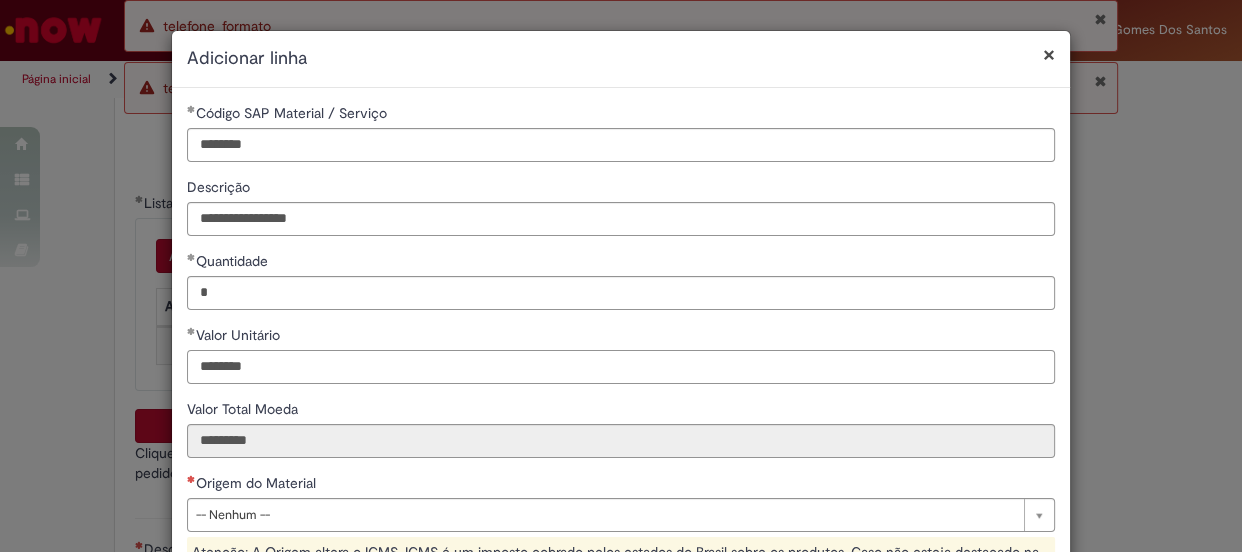 drag, startPoint x: 265, startPoint y: 369, endPoint x: 113, endPoint y: 346, distance: 153.73029 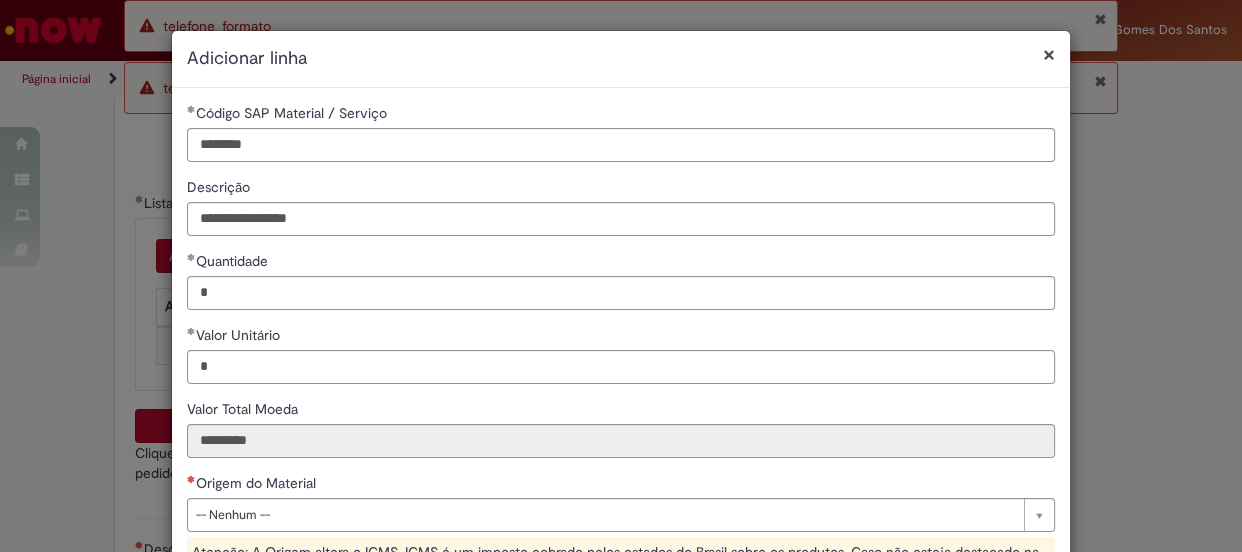 type on "****" 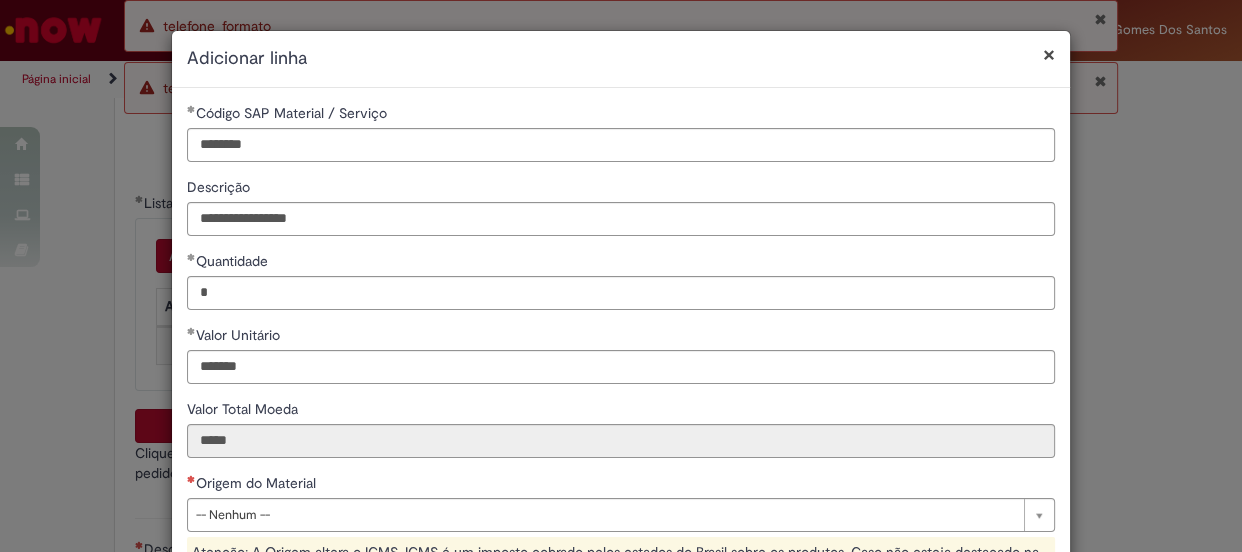 type on "*****" 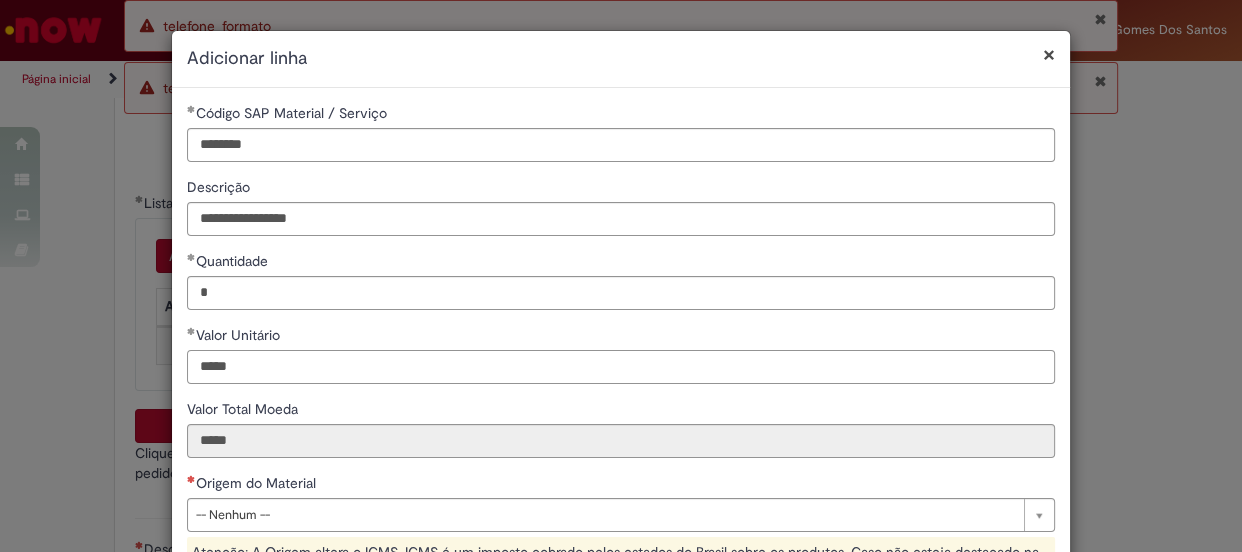 drag, startPoint x: 245, startPoint y: 366, endPoint x: 154, endPoint y: 365, distance: 91.00549 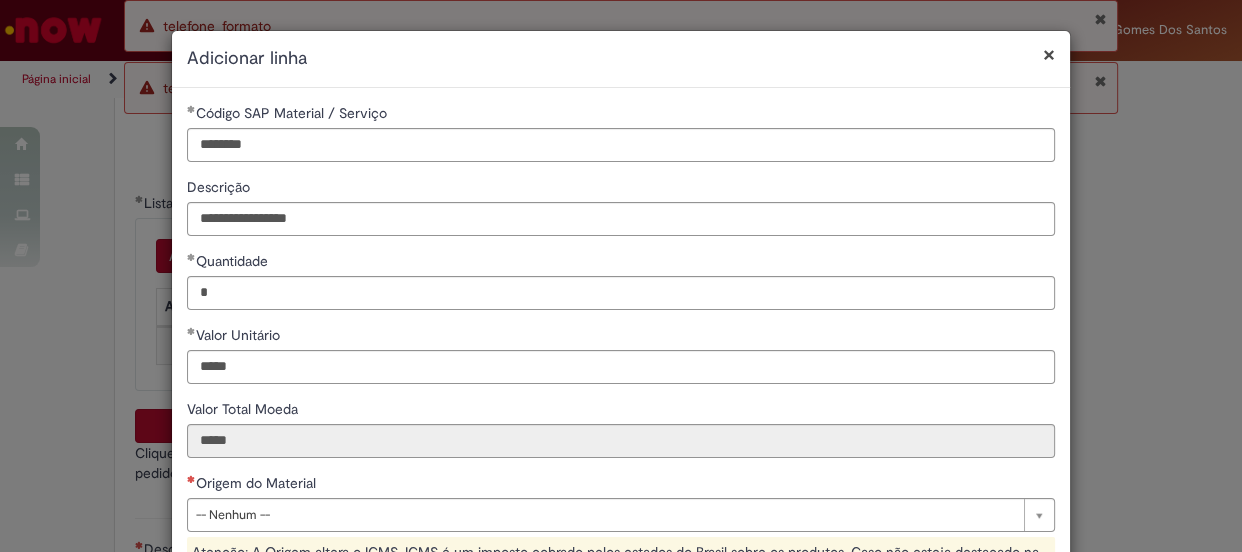 type on "********" 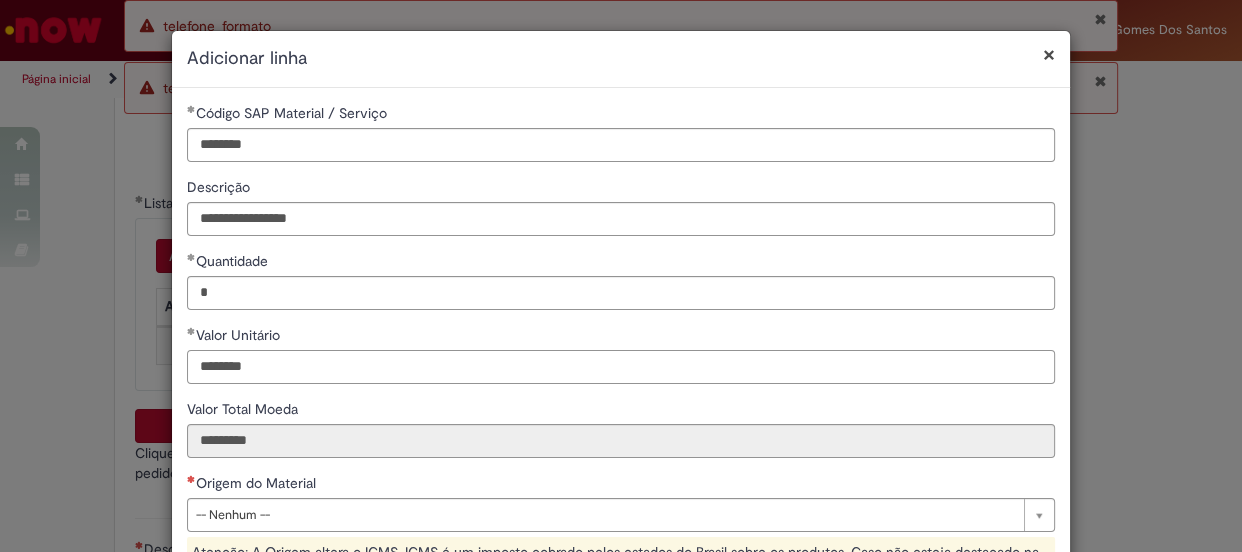 drag, startPoint x: 280, startPoint y: 358, endPoint x: 111, endPoint y: 340, distance: 169.95587 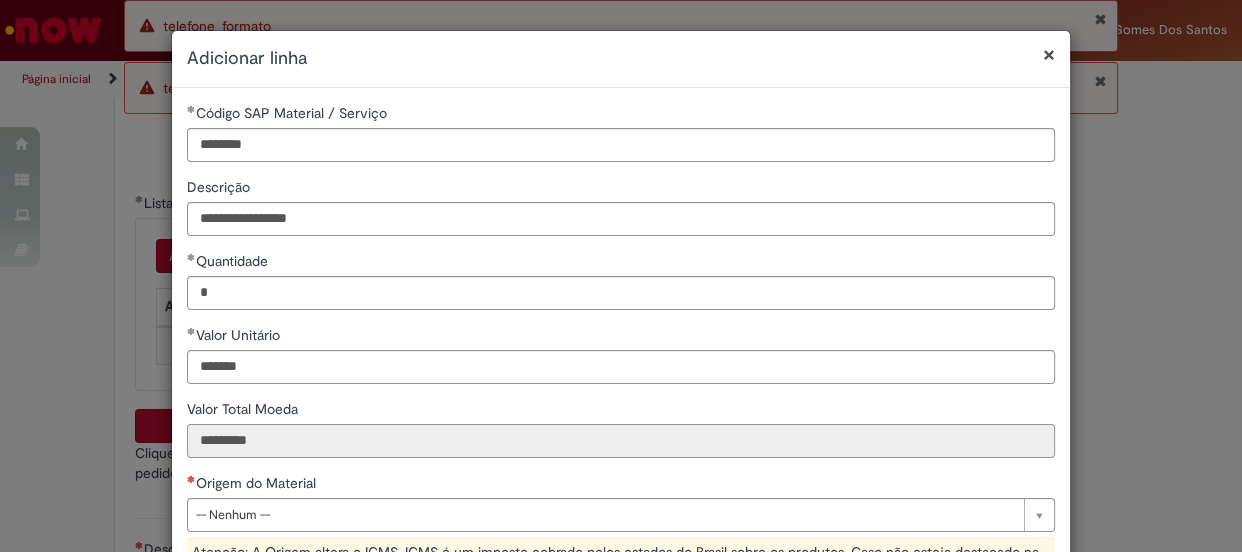 type on "********" 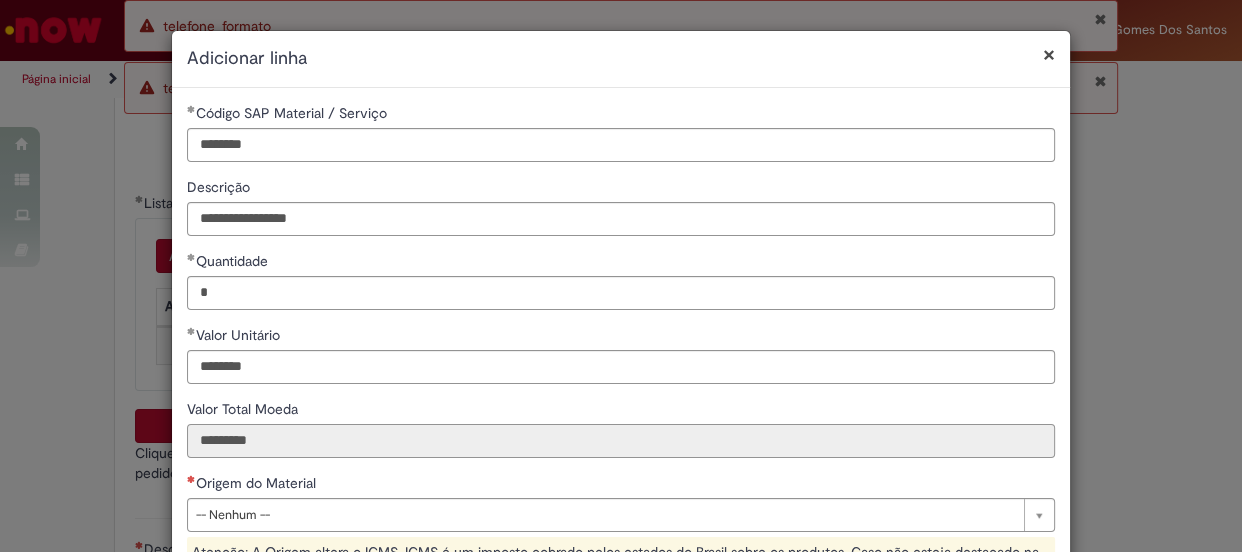 click on "*********" at bounding box center [621, 441] 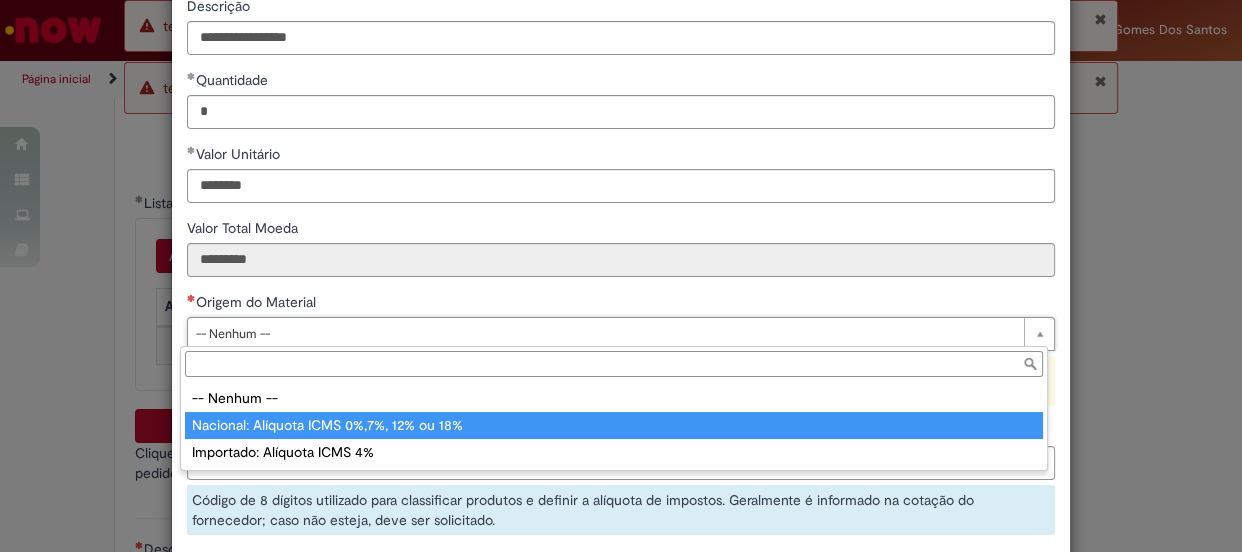 type on "**********" 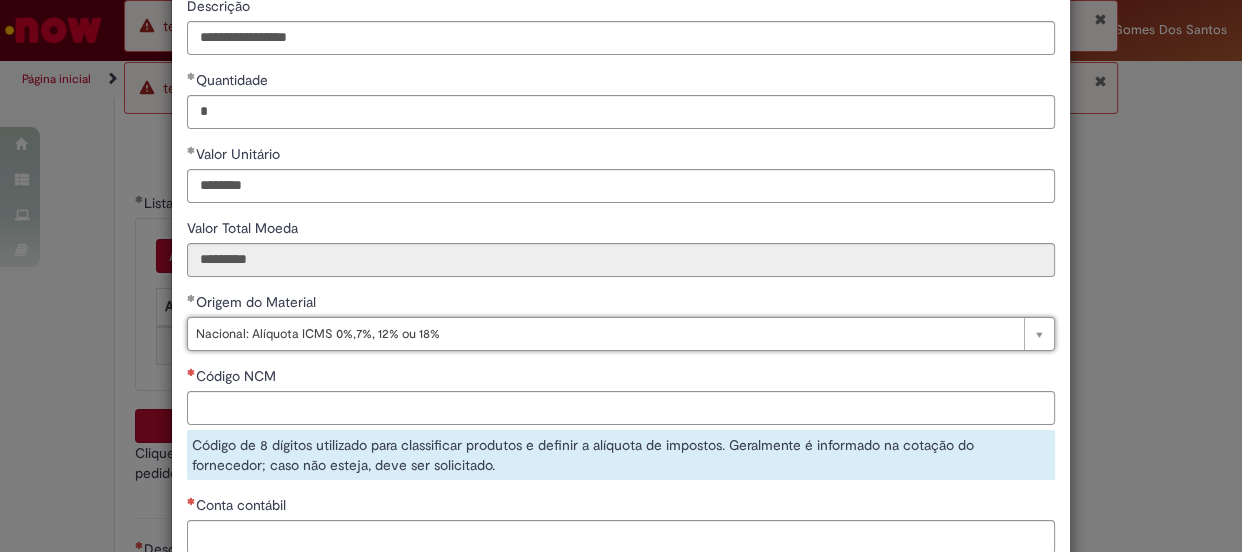 scroll, scrollTop: 363, scrollLeft: 0, axis: vertical 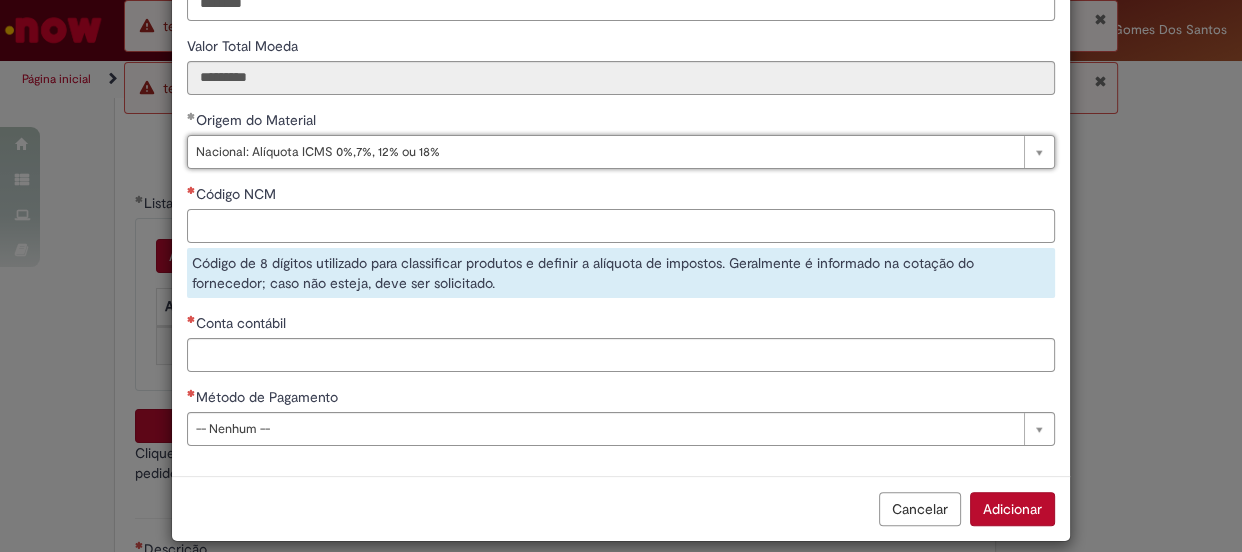 click on "Código NCM" at bounding box center (621, 226) 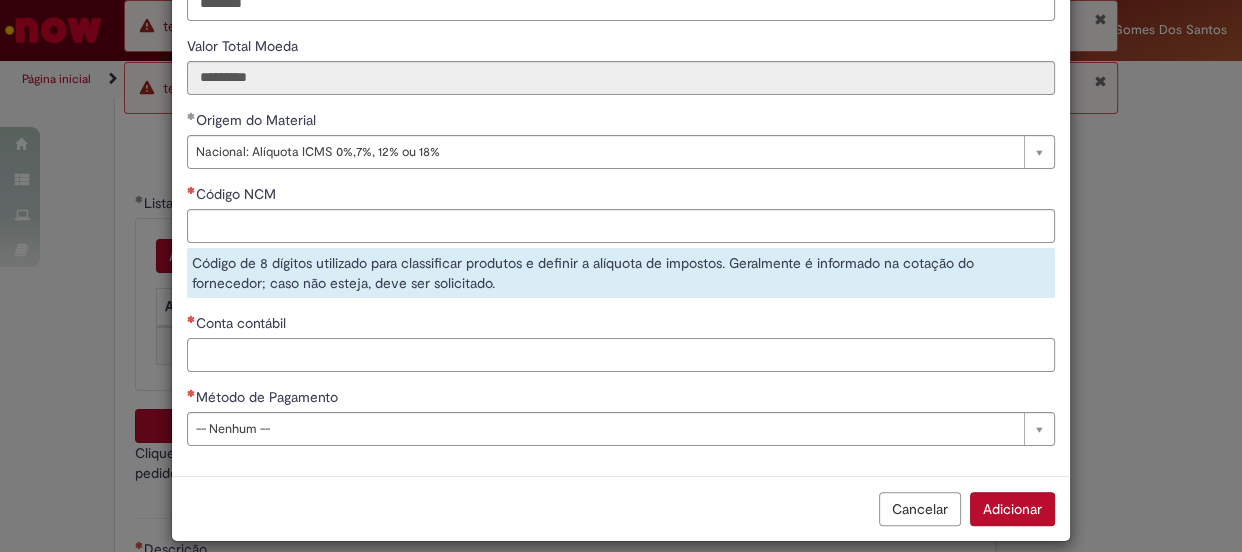 click on "Conta contábil" at bounding box center [621, 355] 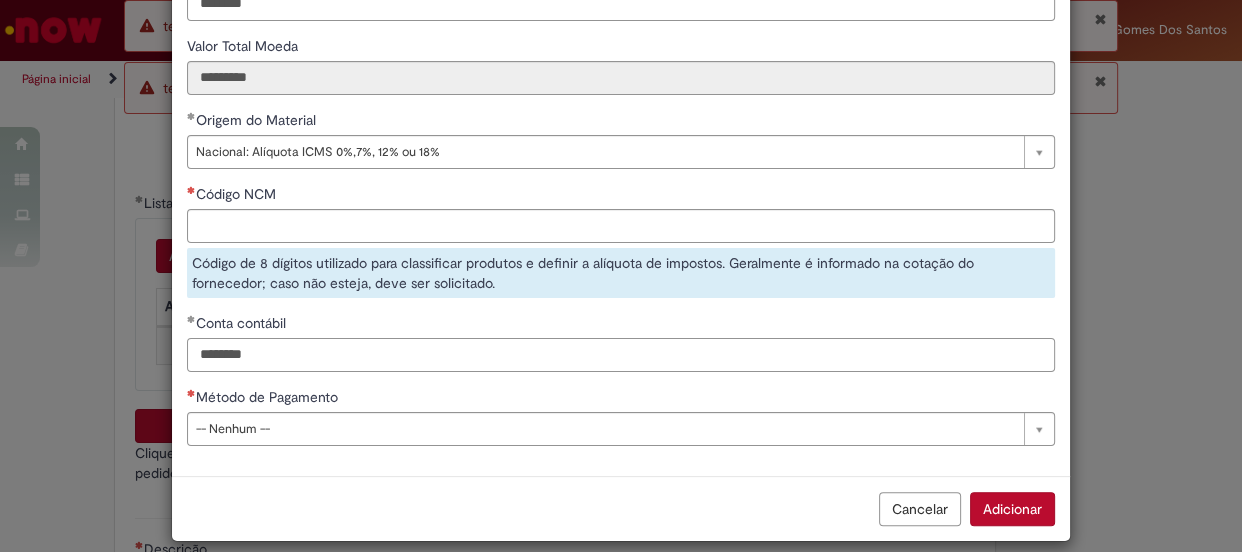 type on "********" 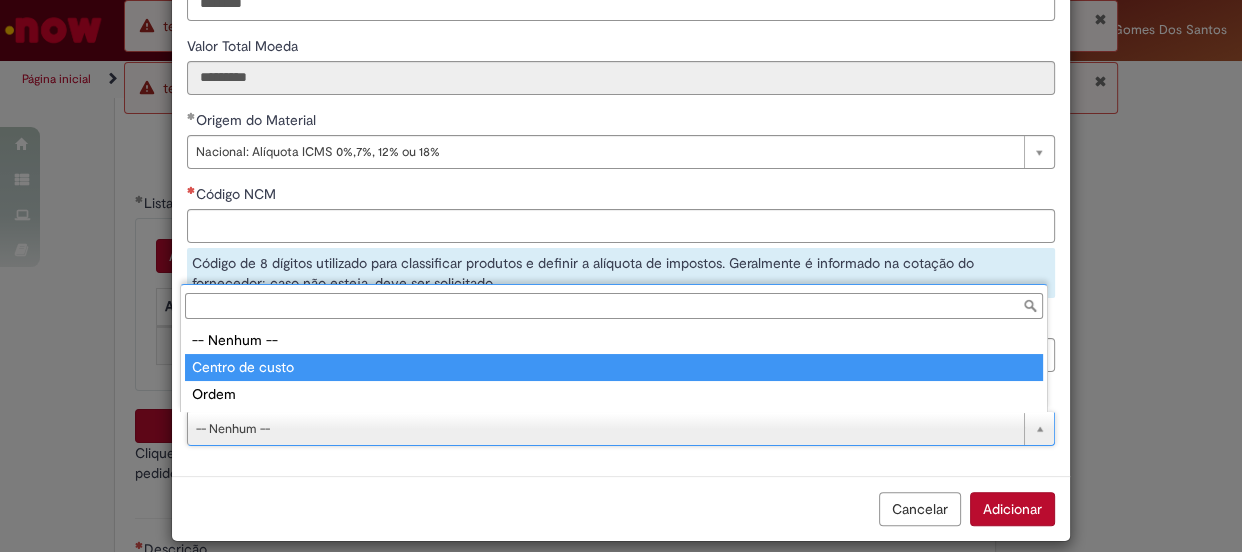 type on "**********" 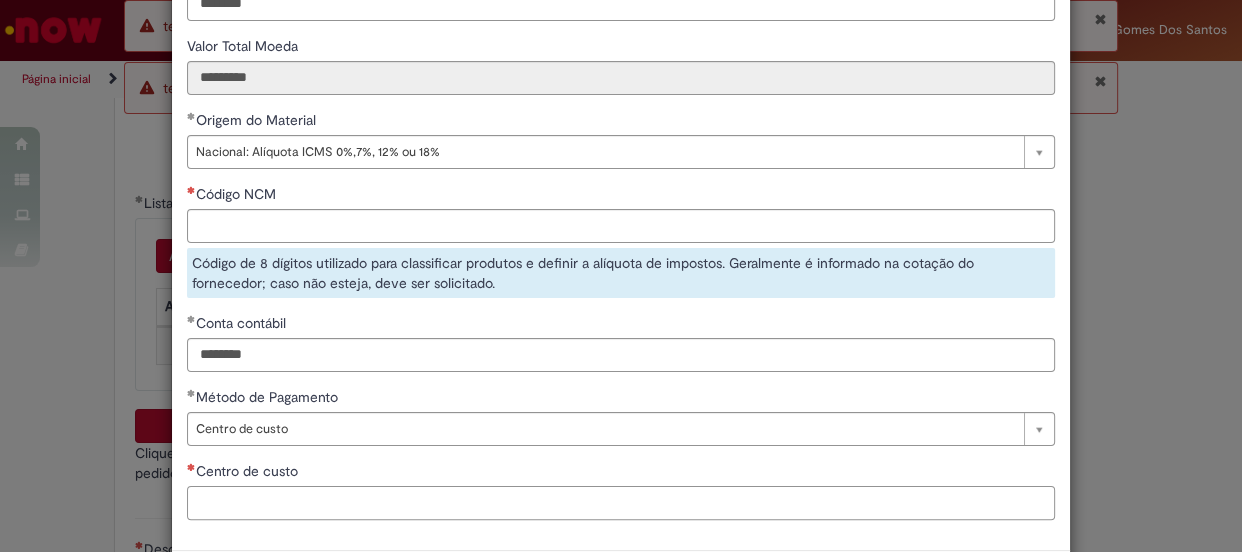 click on "Centro de custo" at bounding box center (621, 503) 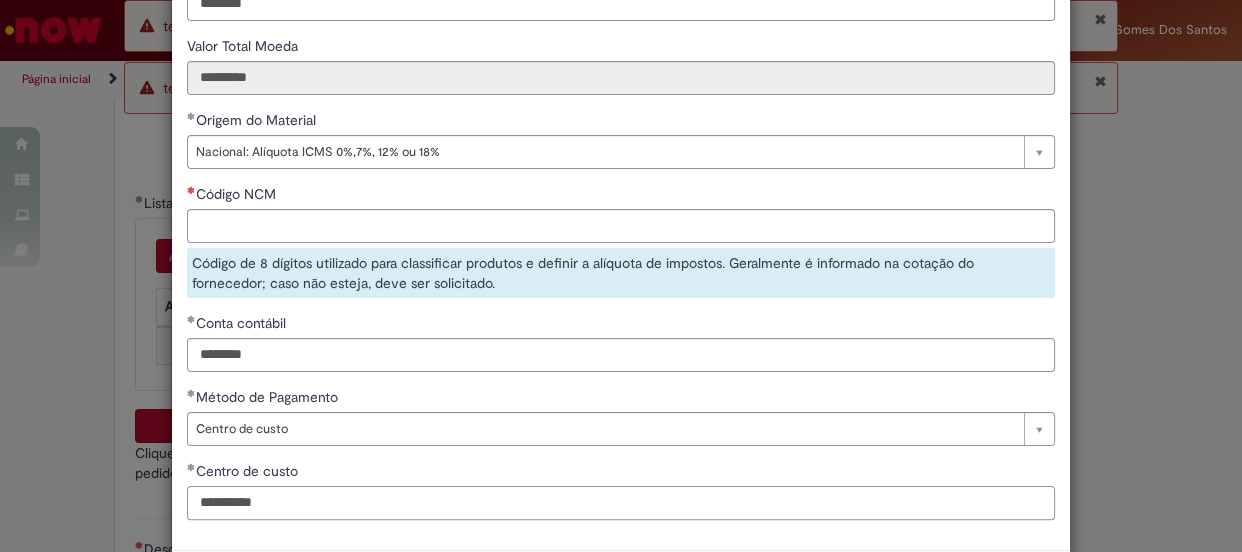 type on "**********" 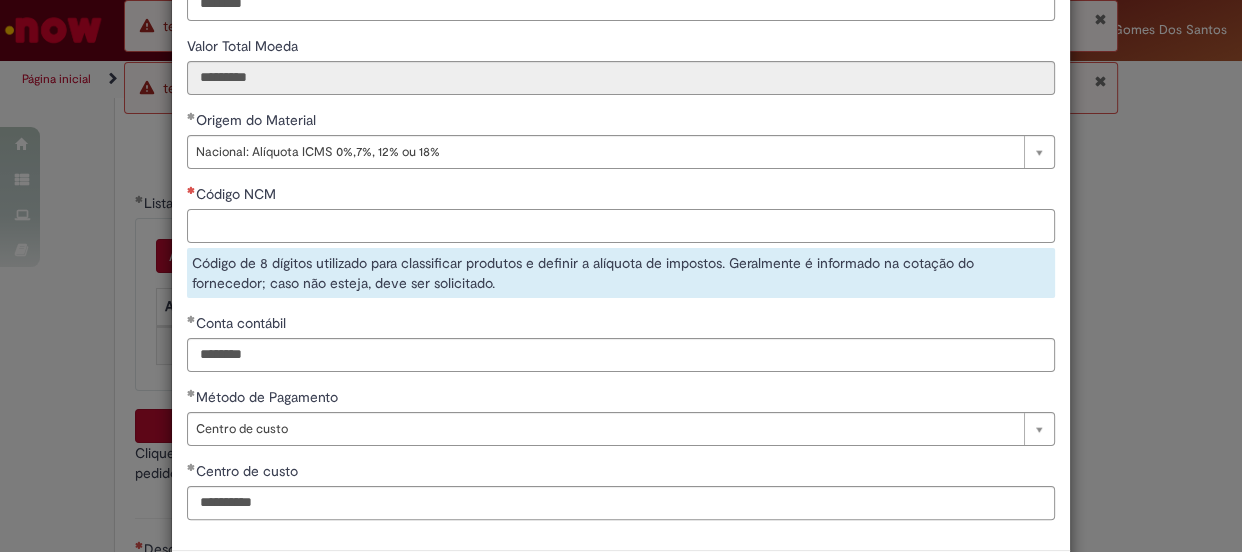 click on "Código NCM" at bounding box center (621, 226) 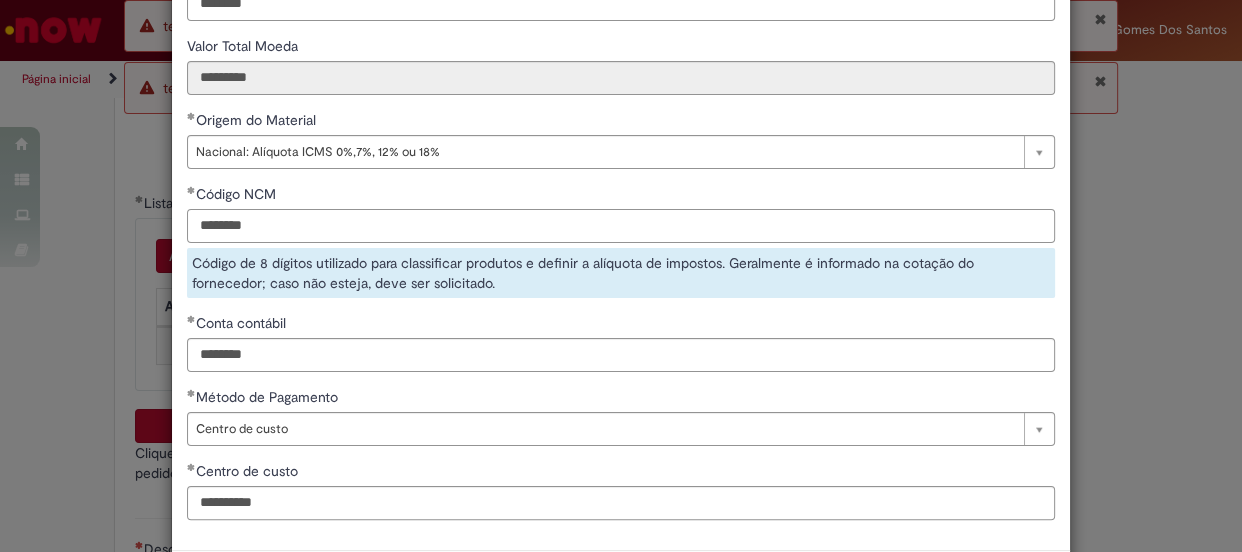 scroll, scrollTop: 456, scrollLeft: 0, axis: vertical 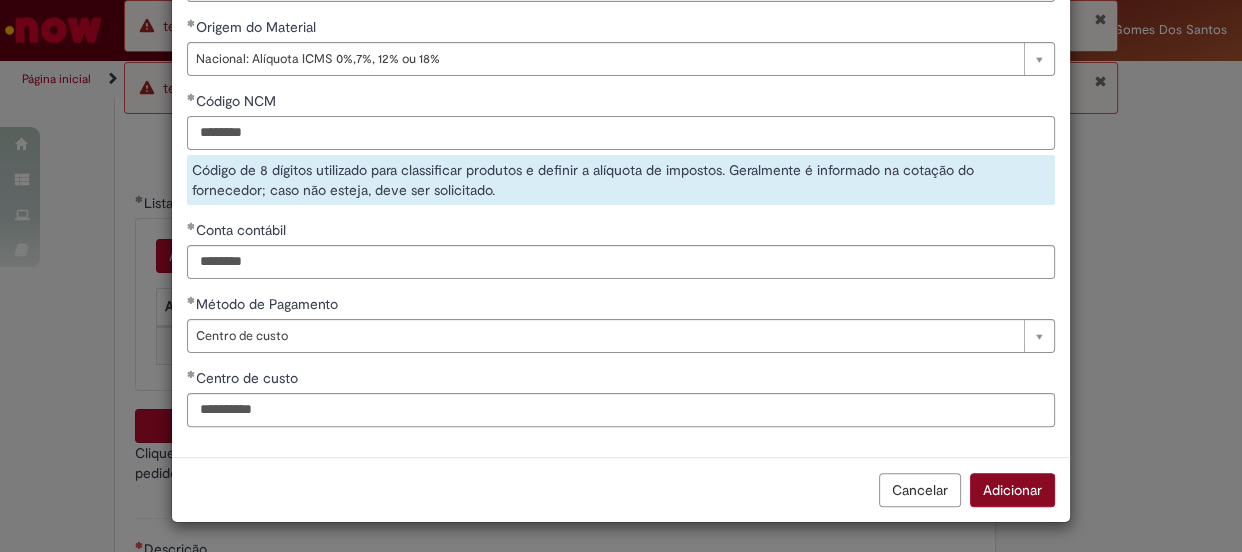 type on "********" 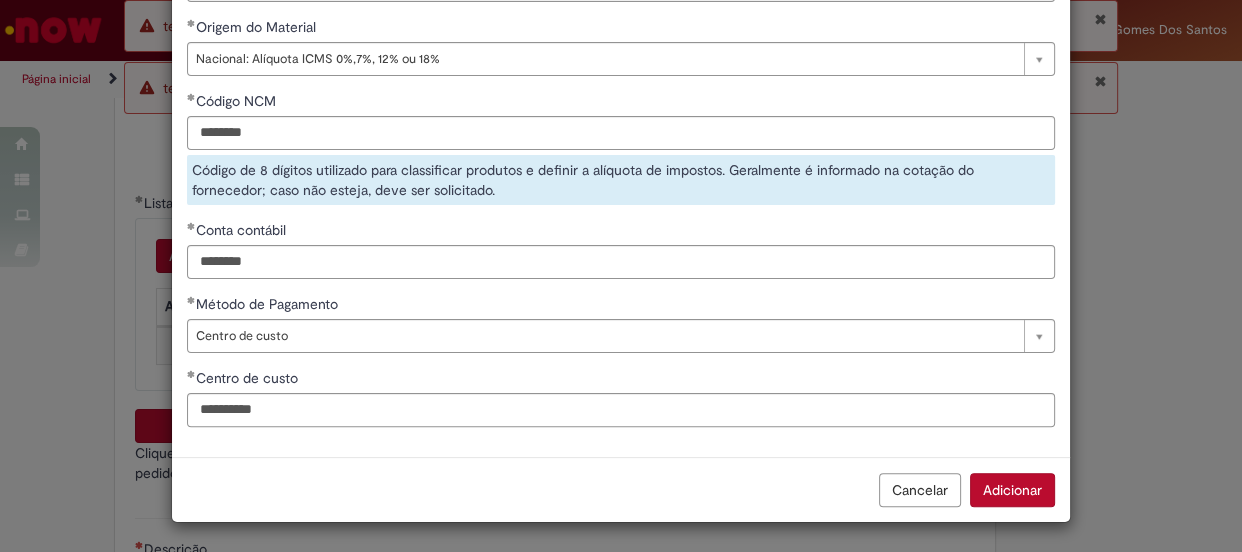 click on "Adicionar" at bounding box center (1012, 490) 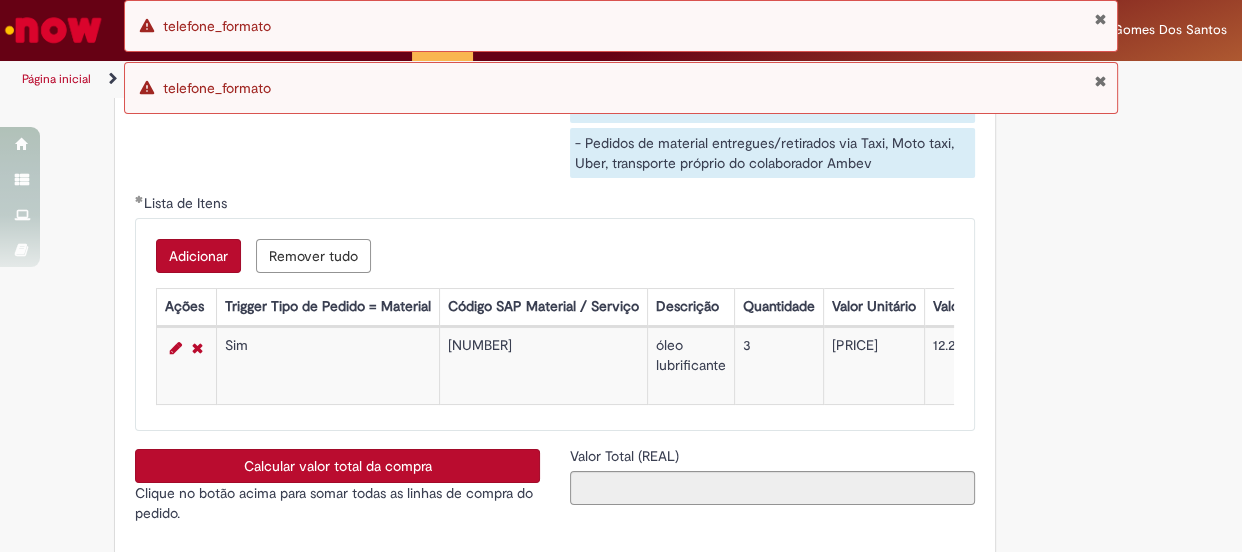 scroll, scrollTop: 3688, scrollLeft: 0, axis: vertical 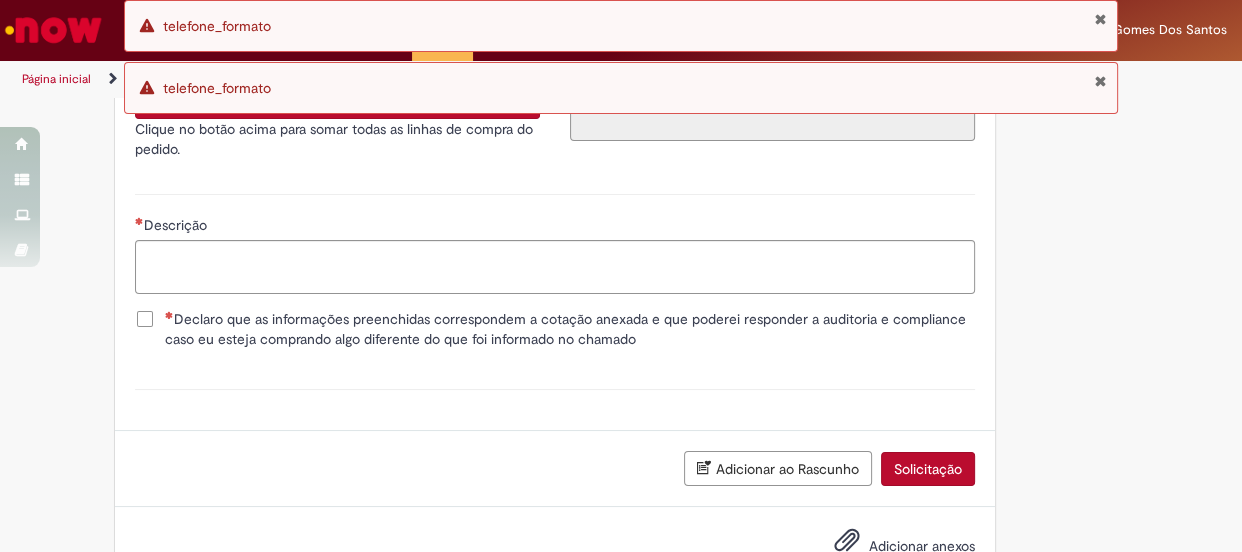 click on "Calcular valor total da compra" at bounding box center [337, 102] 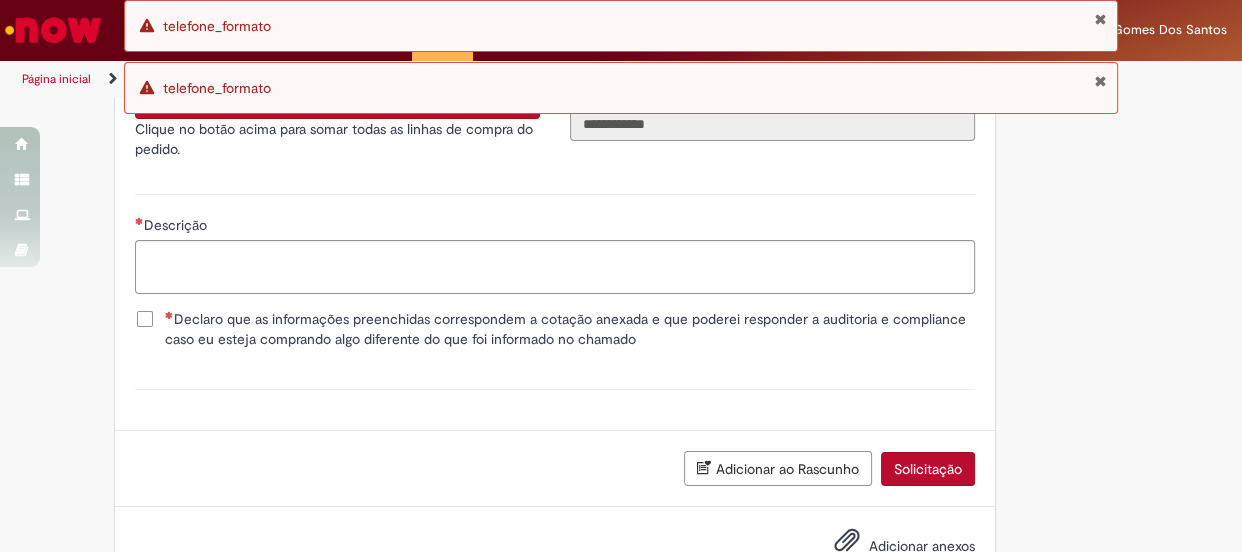 type 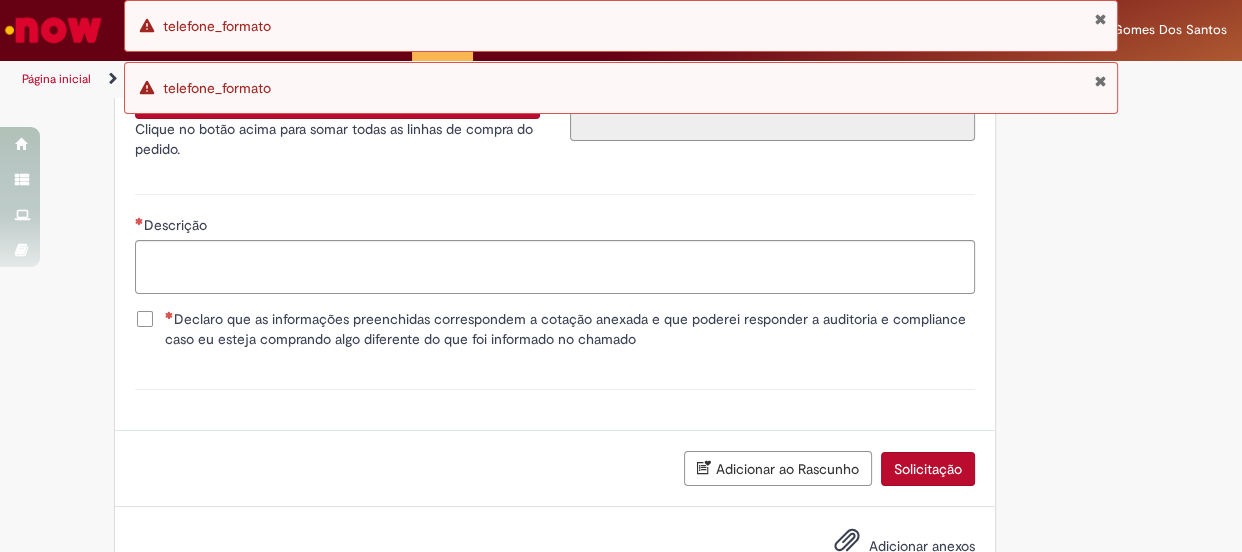 click at bounding box center [1100, 19] 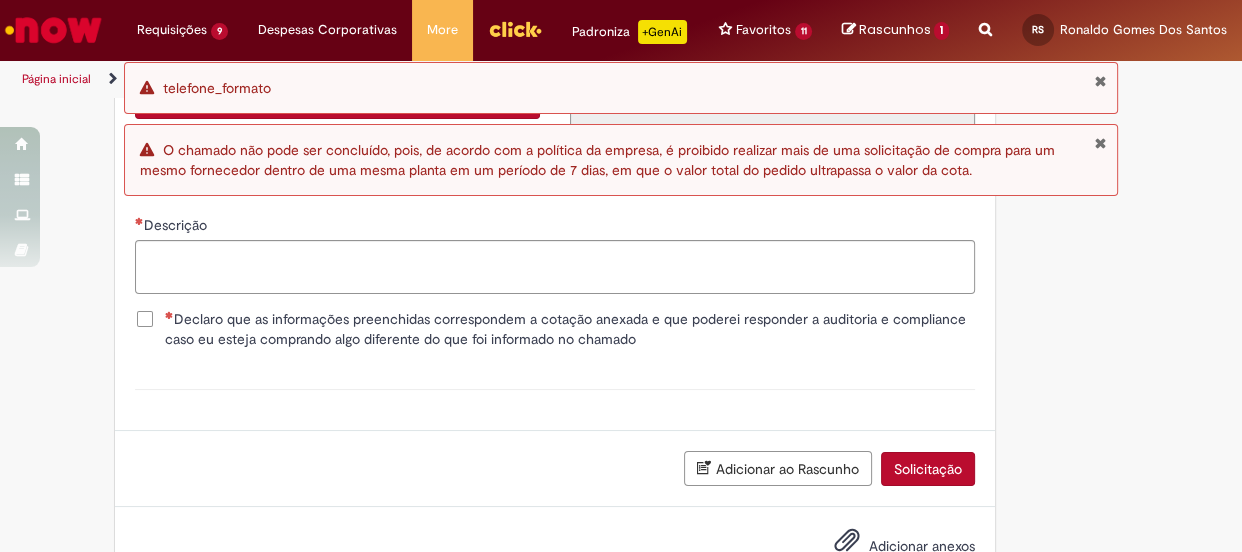 click at bounding box center [1100, 81] 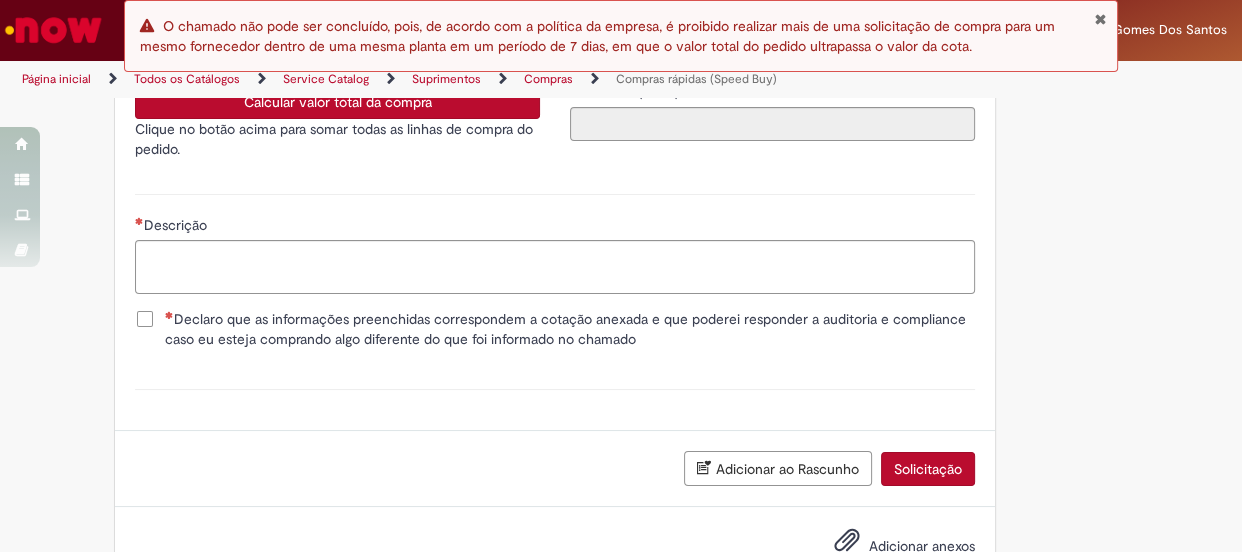 click at bounding box center (1100, 19) 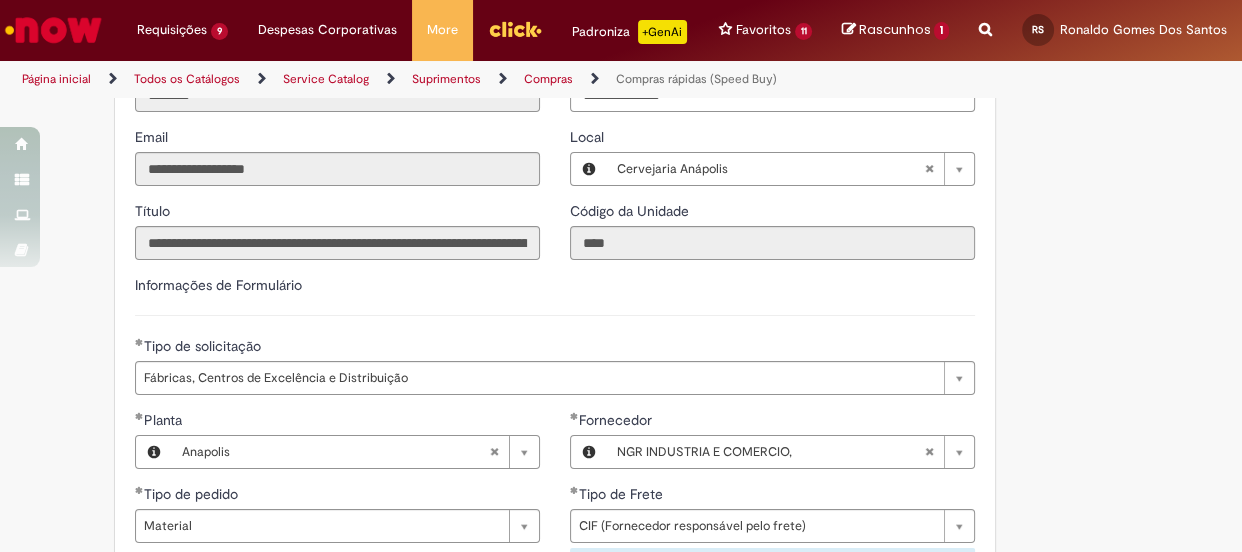 scroll, scrollTop: 2415, scrollLeft: 0, axis: vertical 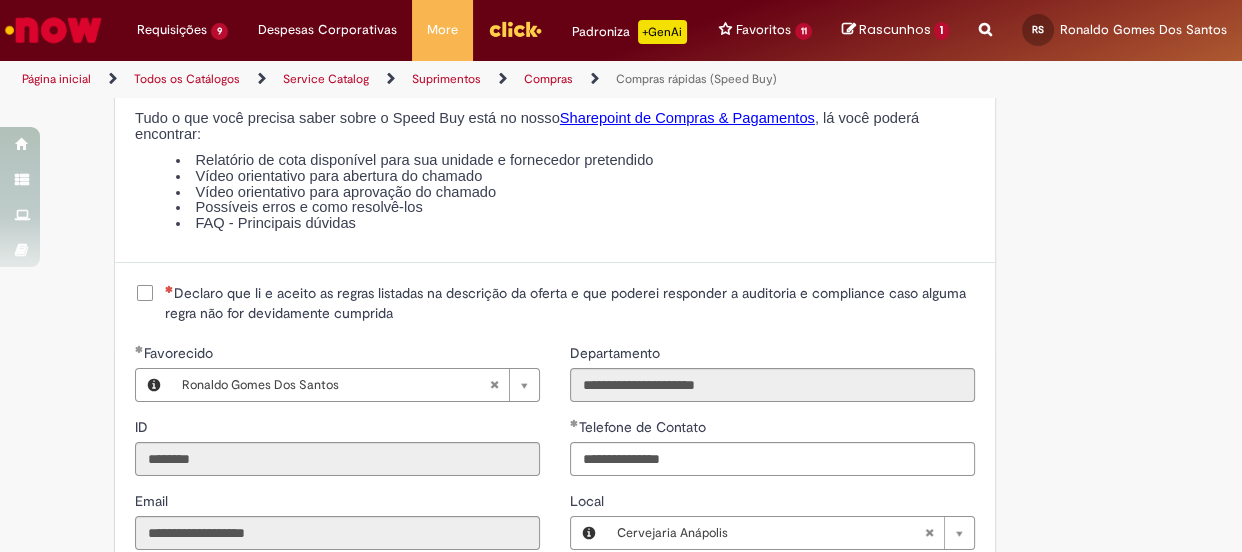 click on "Declaro que li e aceito as regras listadas na descrição da oferta e que poderei responder a auditoria e compliance caso alguma regra não for devidamente cumprida" at bounding box center [570, 303] 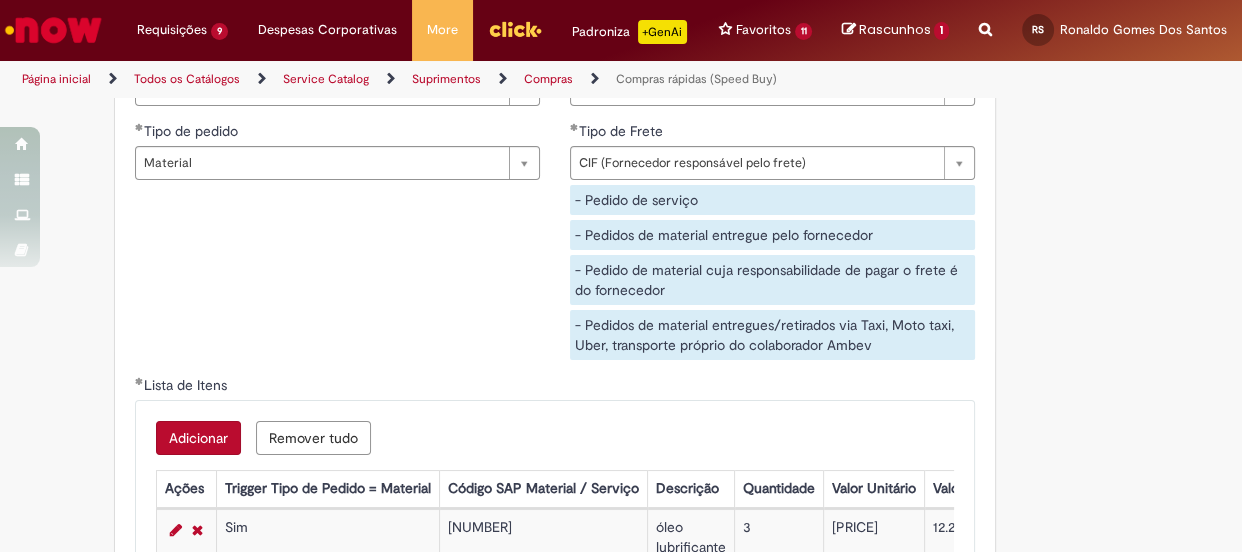 scroll, scrollTop: 3324, scrollLeft: 0, axis: vertical 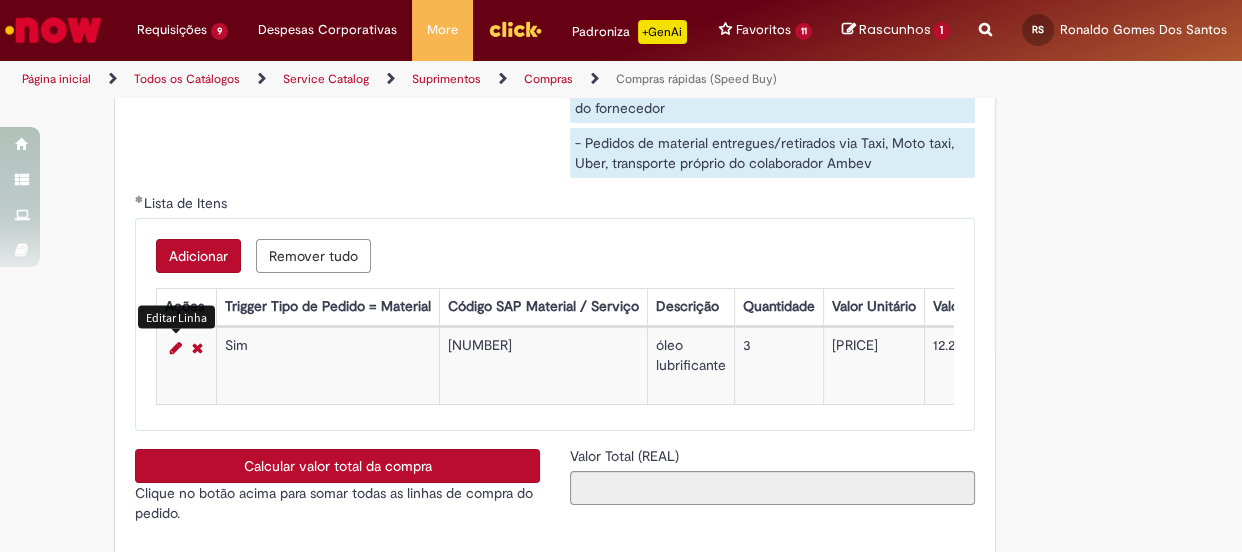 click at bounding box center (176, 348) 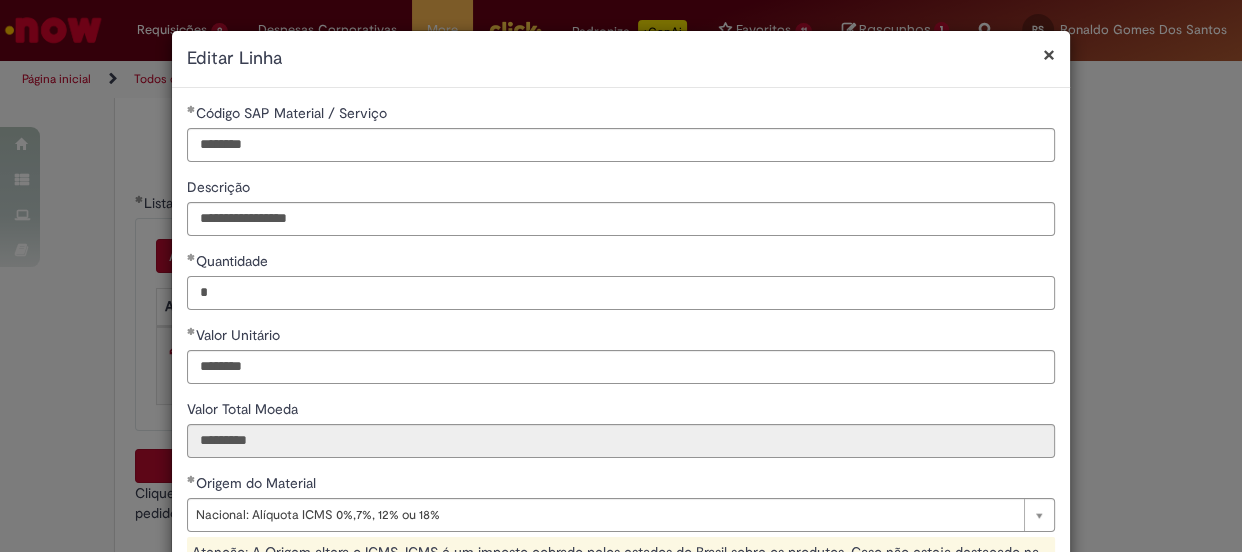 click on "**********" at bounding box center [621, 276] 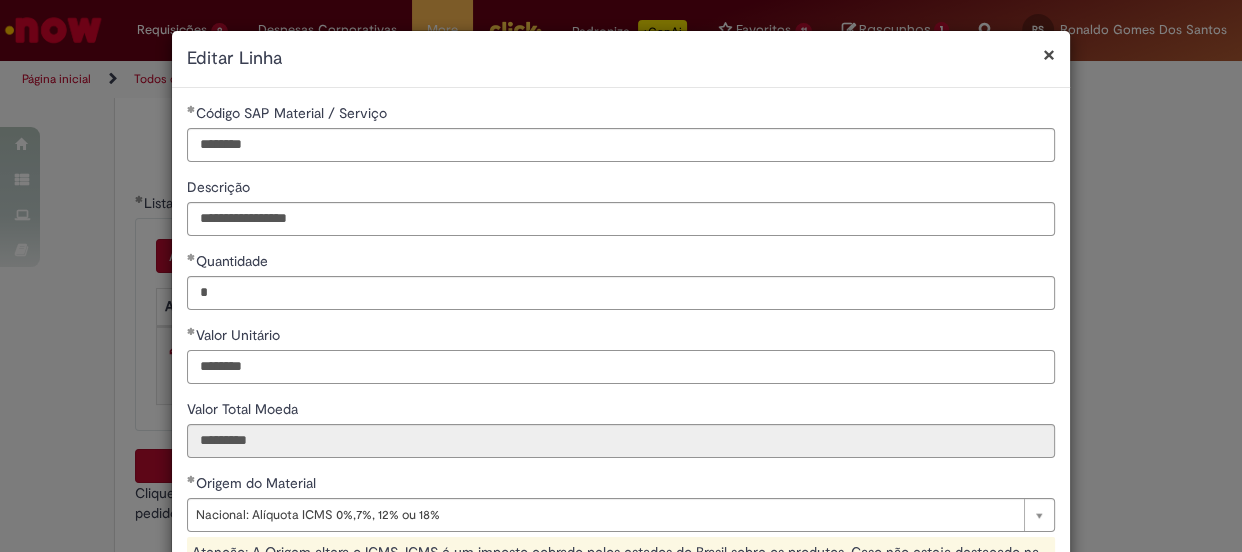 type on "********" 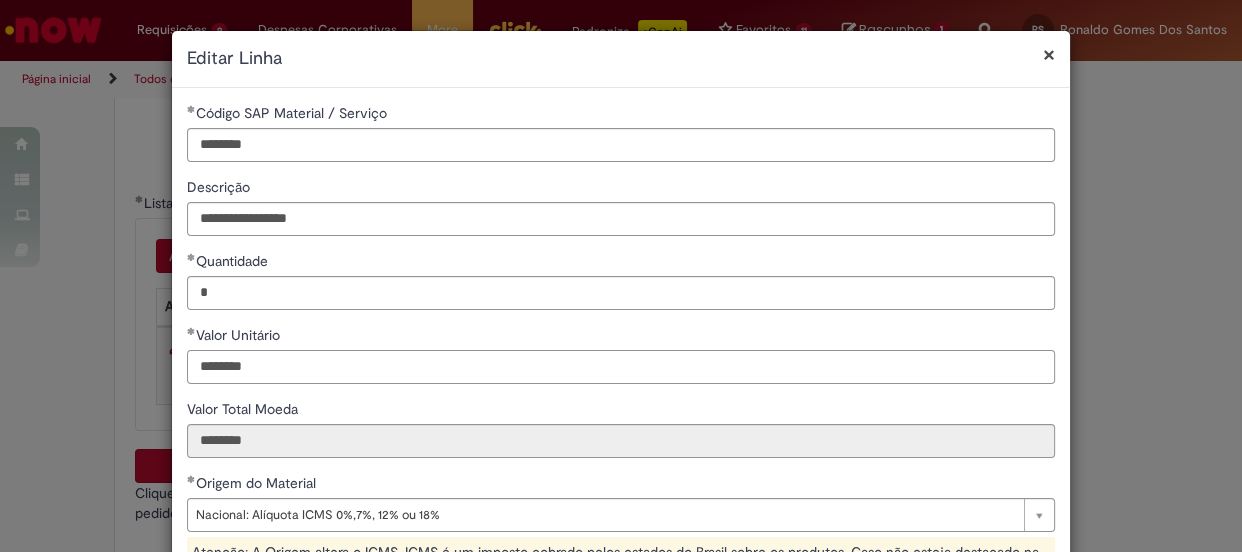 click on "********" at bounding box center [621, 367] 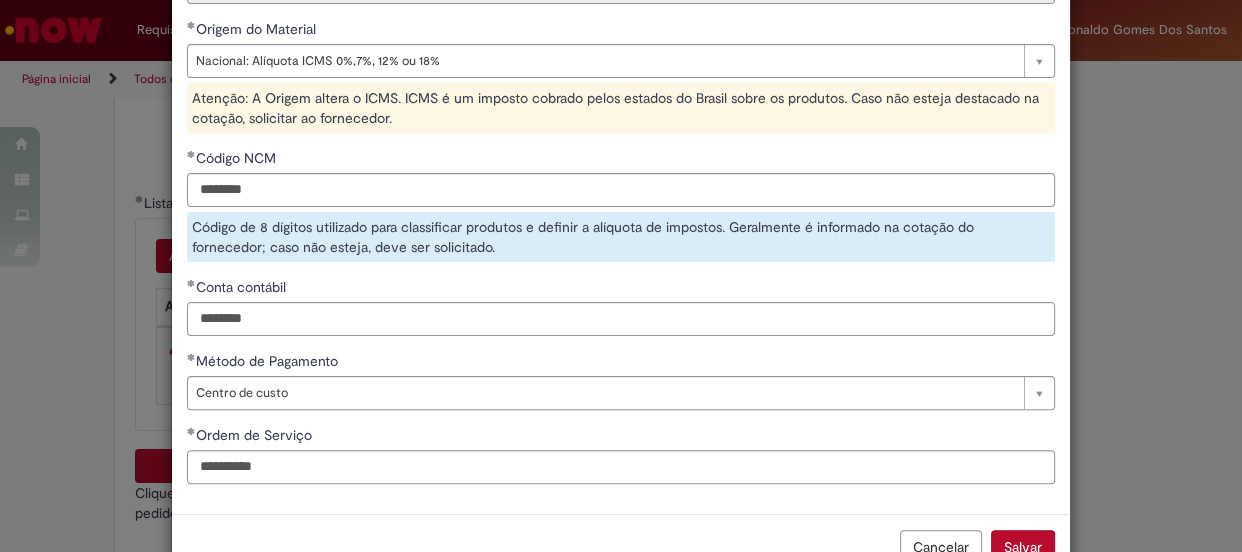 scroll, scrollTop: 510, scrollLeft: 0, axis: vertical 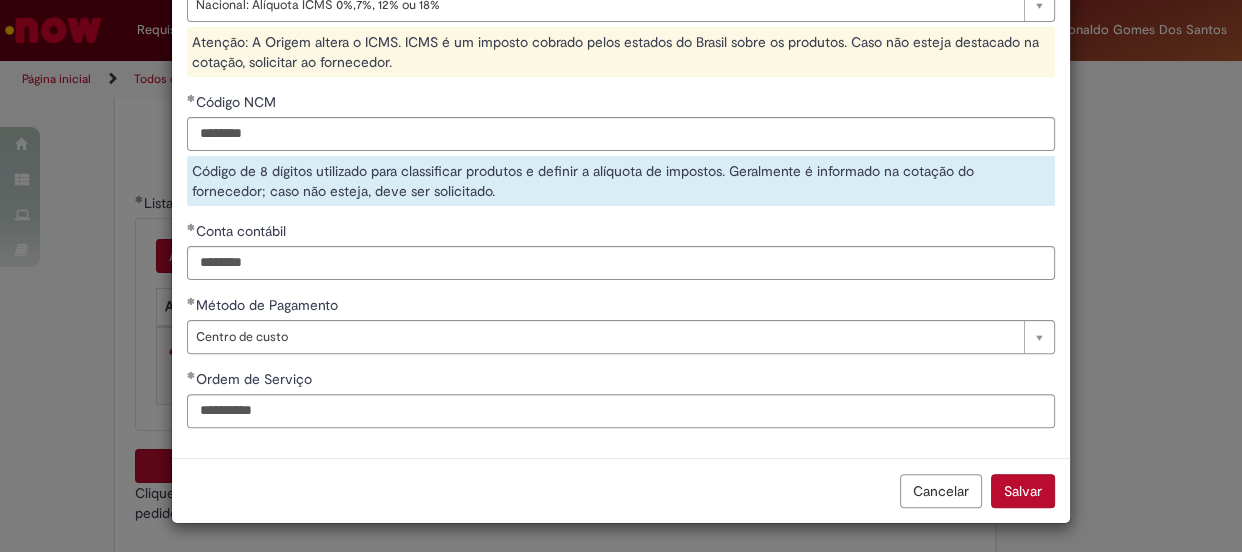 click on "Salvar" at bounding box center [1023, 491] 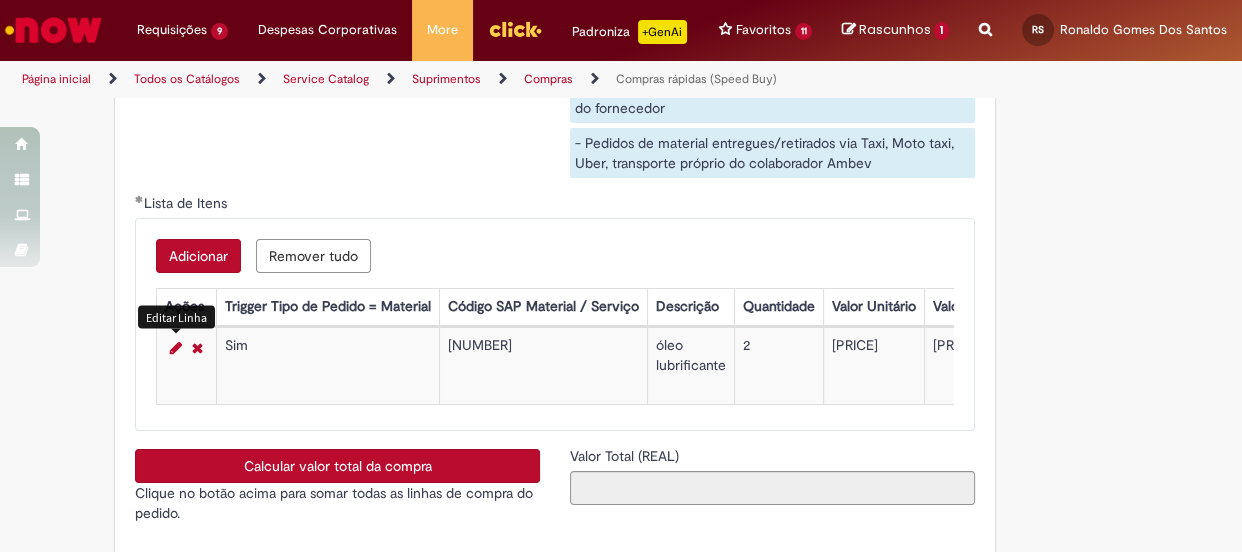 scroll, scrollTop: 3506, scrollLeft: 0, axis: vertical 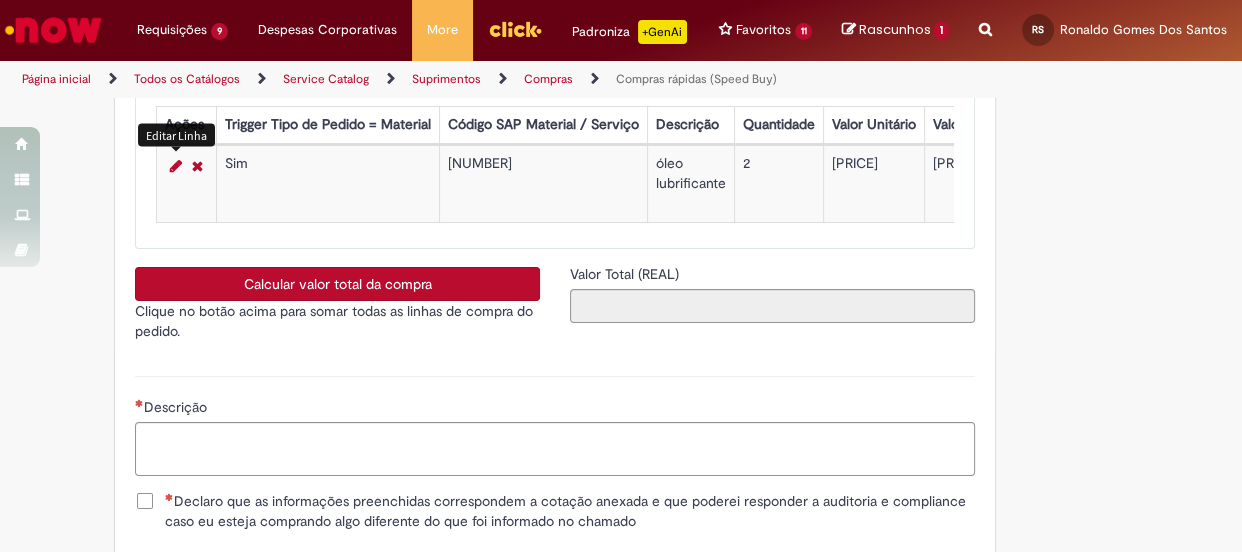 click on "Calcular valor total da compra" at bounding box center (337, 284) 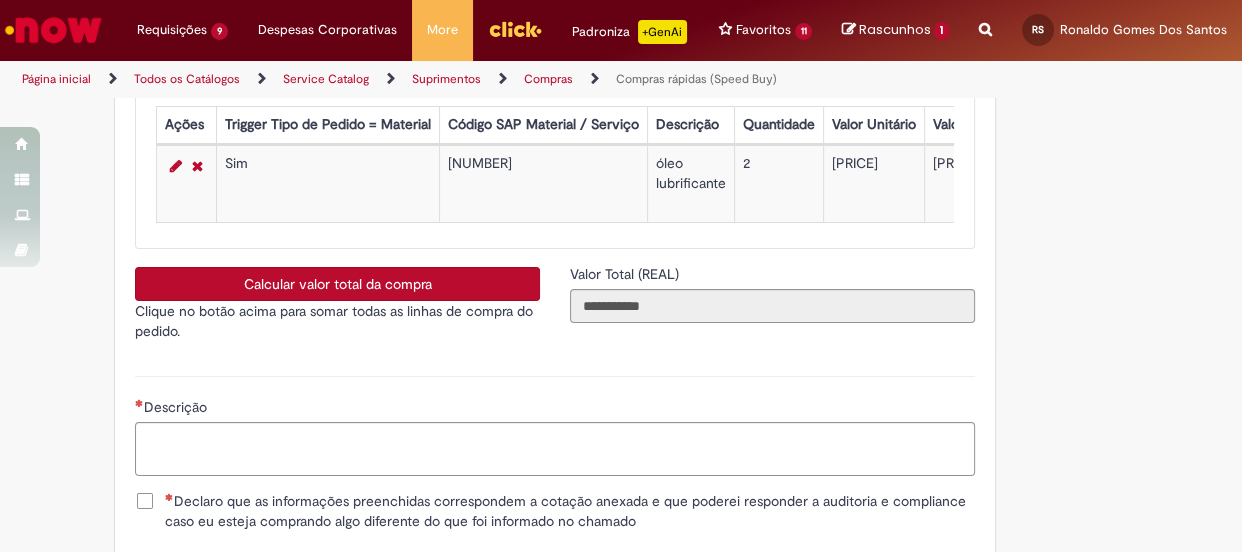 type 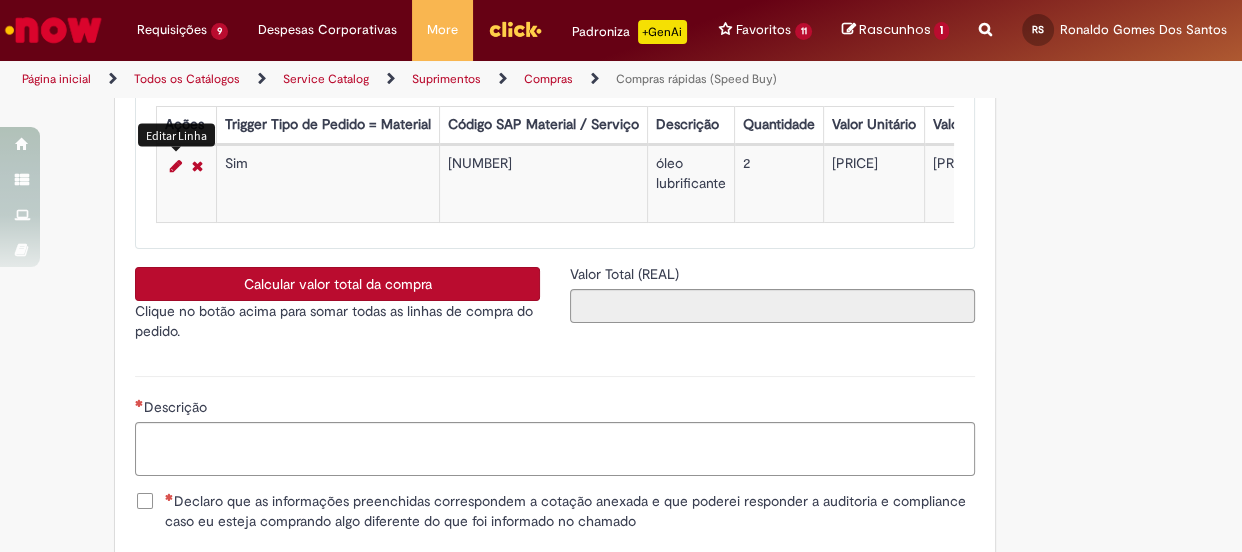 click at bounding box center [176, 166] 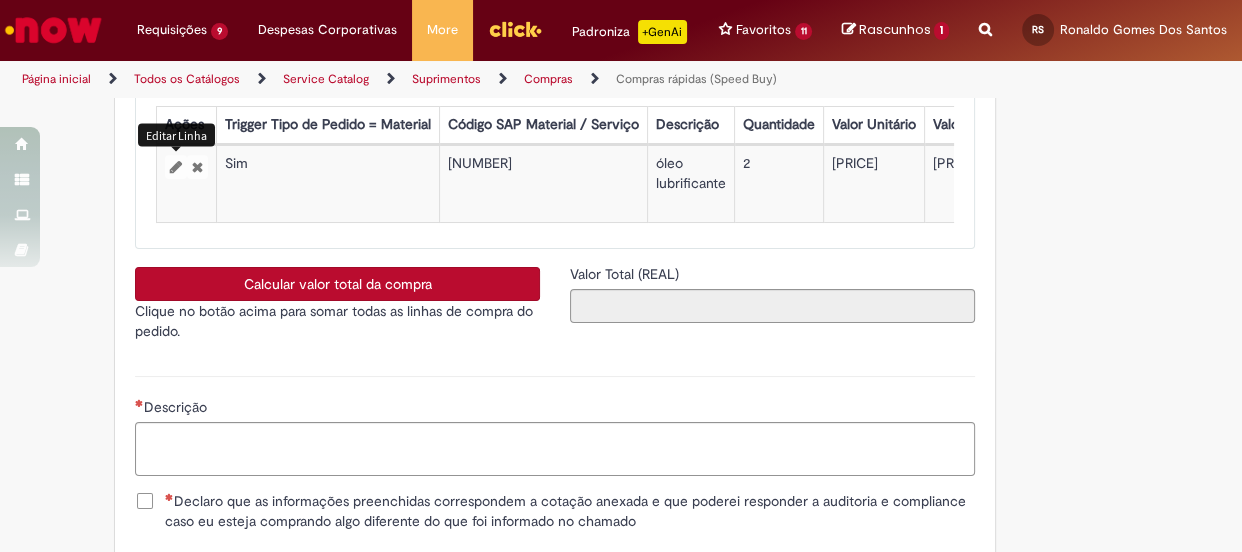 select on "*" 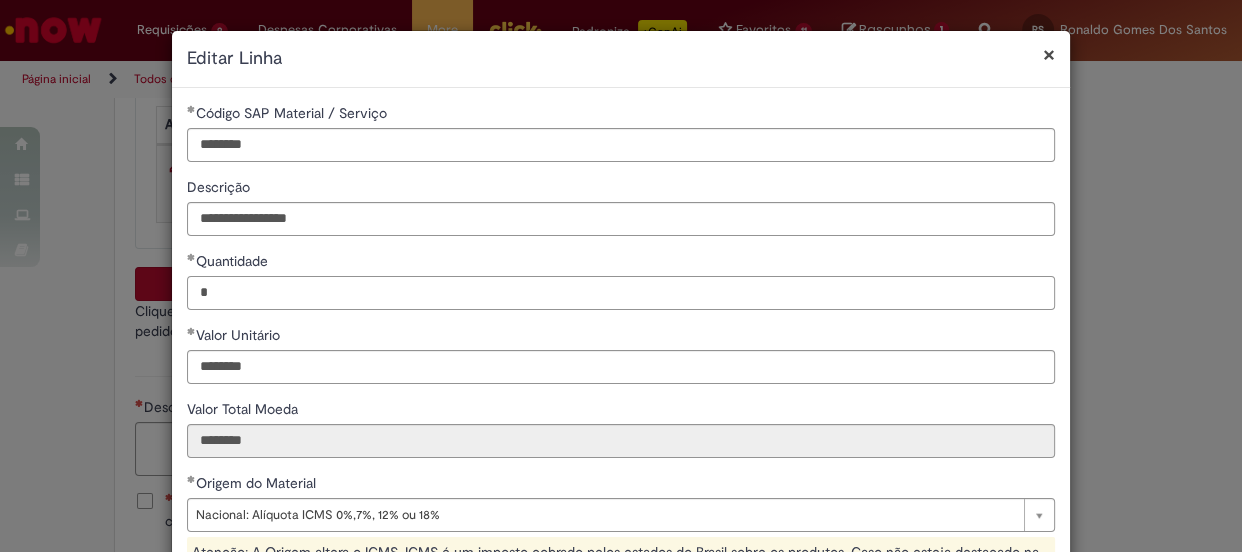 drag, startPoint x: 208, startPoint y: 293, endPoint x: 130, endPoint y: 283, distance: 78.63841 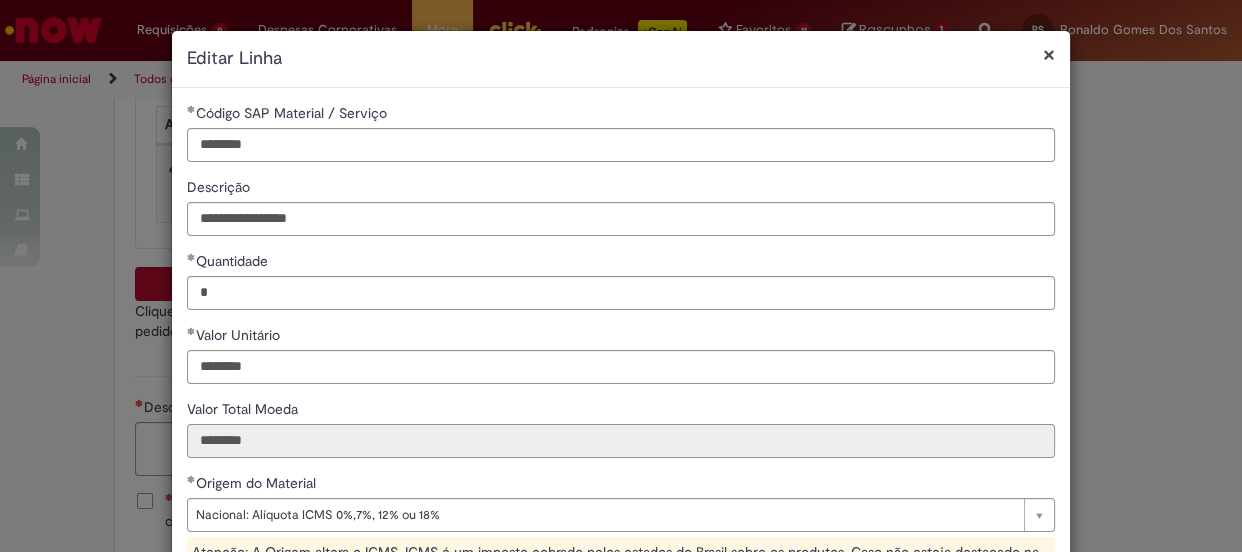 type on "********" 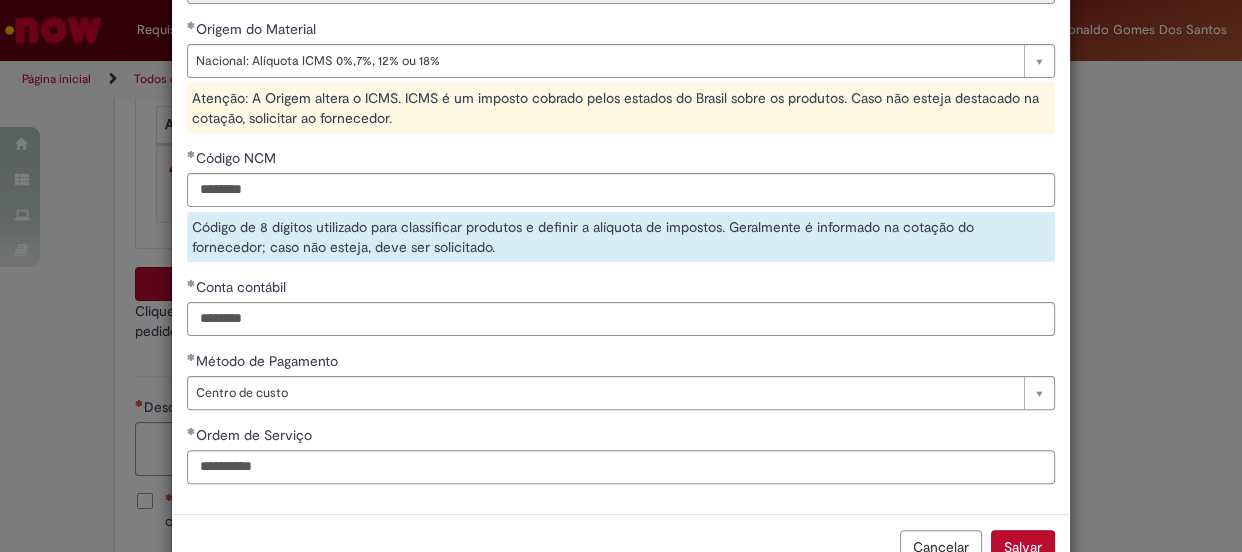 scroll, scrollTop: 510, scrollLeft: 0, axis: vertical 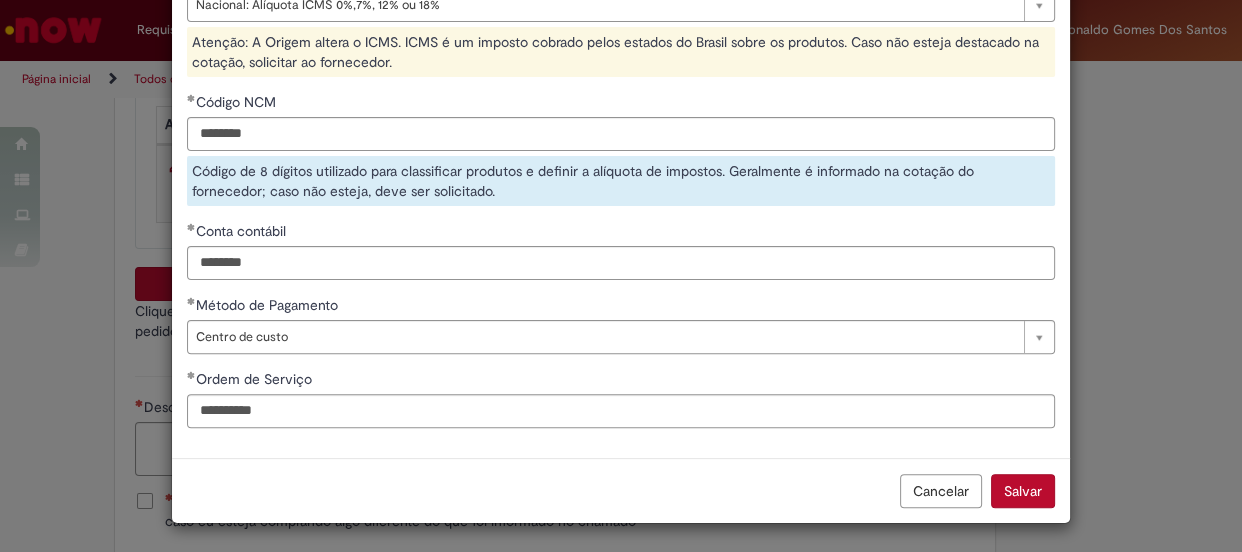 click on "Salvar" at bounding box center (1023, 491) 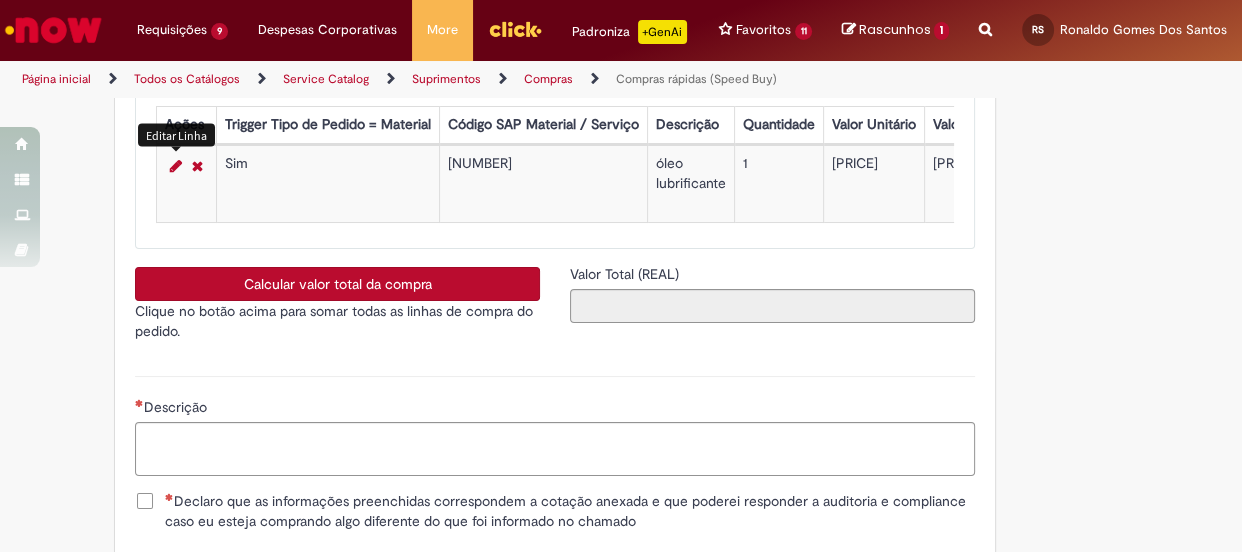 click on "Calcular valor total da compra" at bounding box center [337, 284] 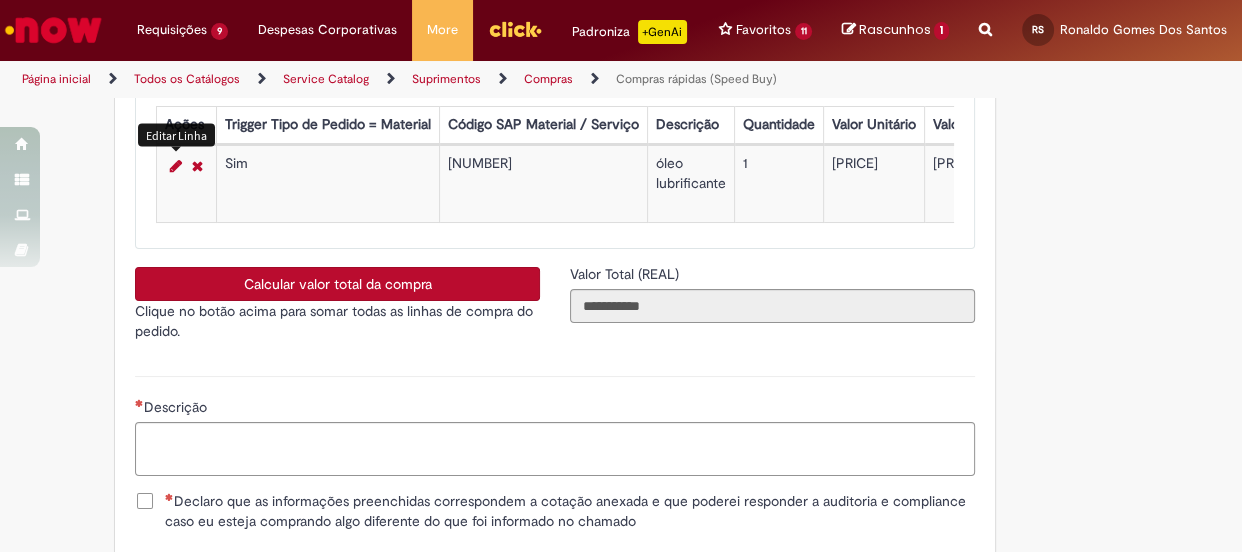 click at bounding box center (176, 166) 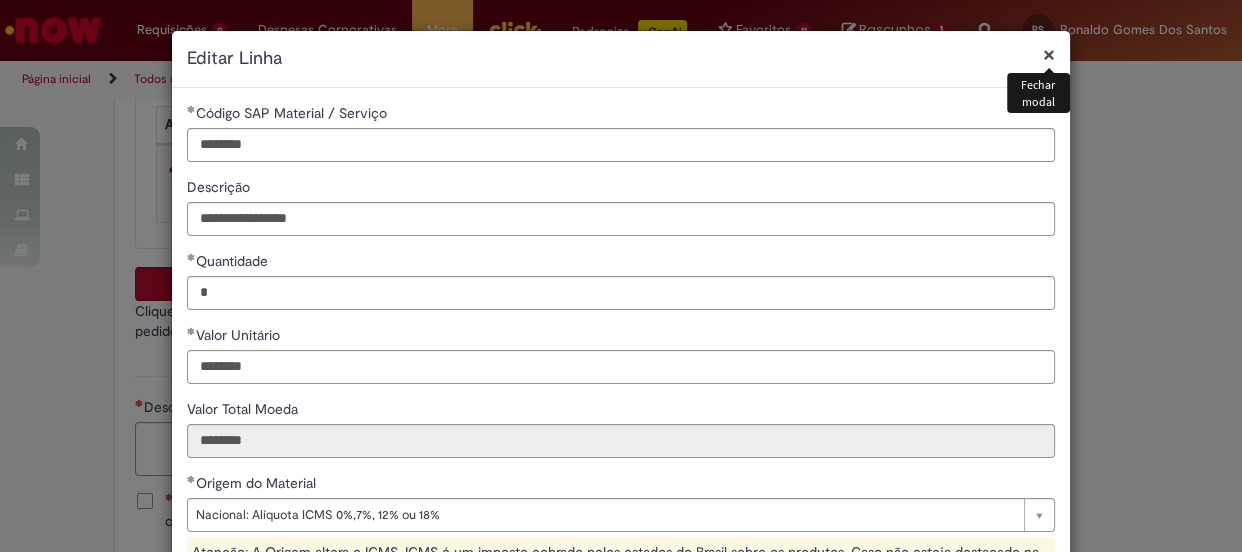scroll, scrollTop: 363, scrollLeft: 0, axis: vertical 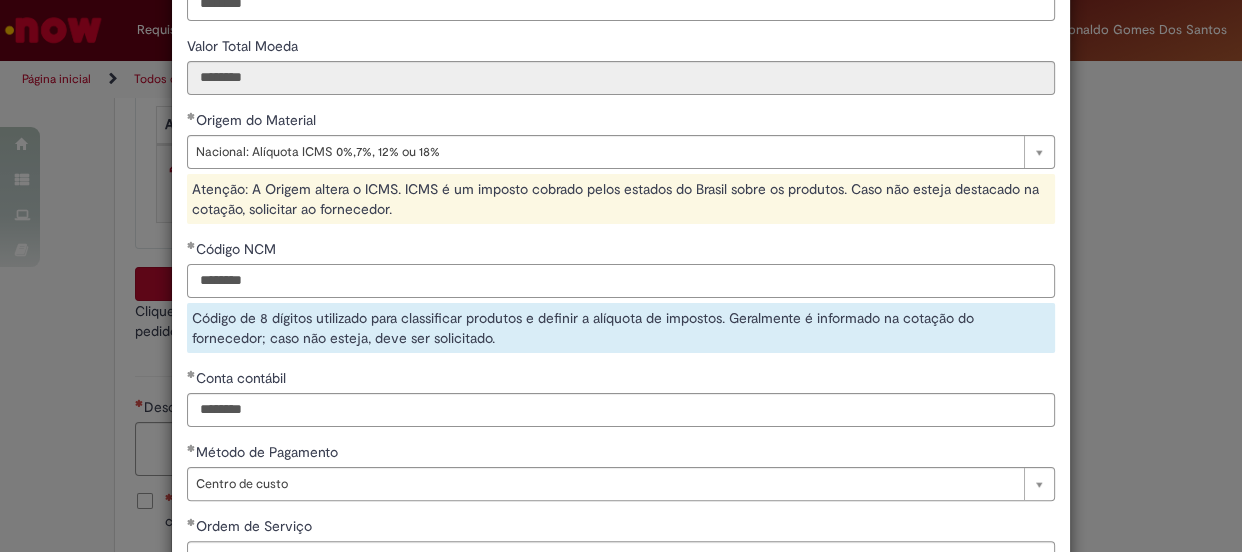 drag, startPoint x: 251, startPoint y: 279, endPoint x: 114, endPoint y: 288, distance: 137.2953 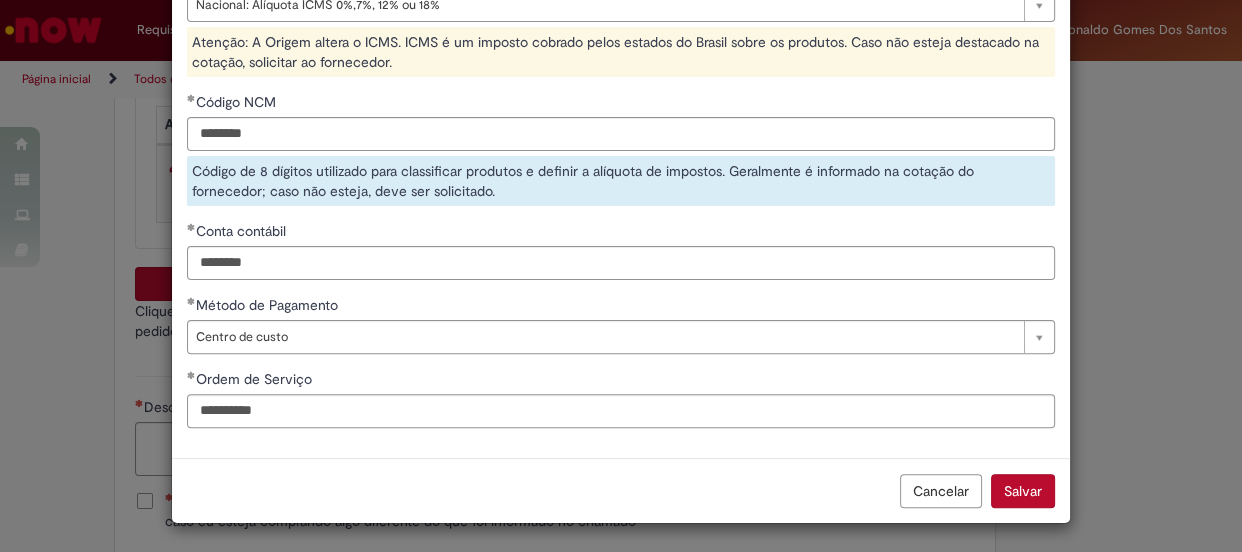 click on "Salvar" at bounding box center (1023, 491) 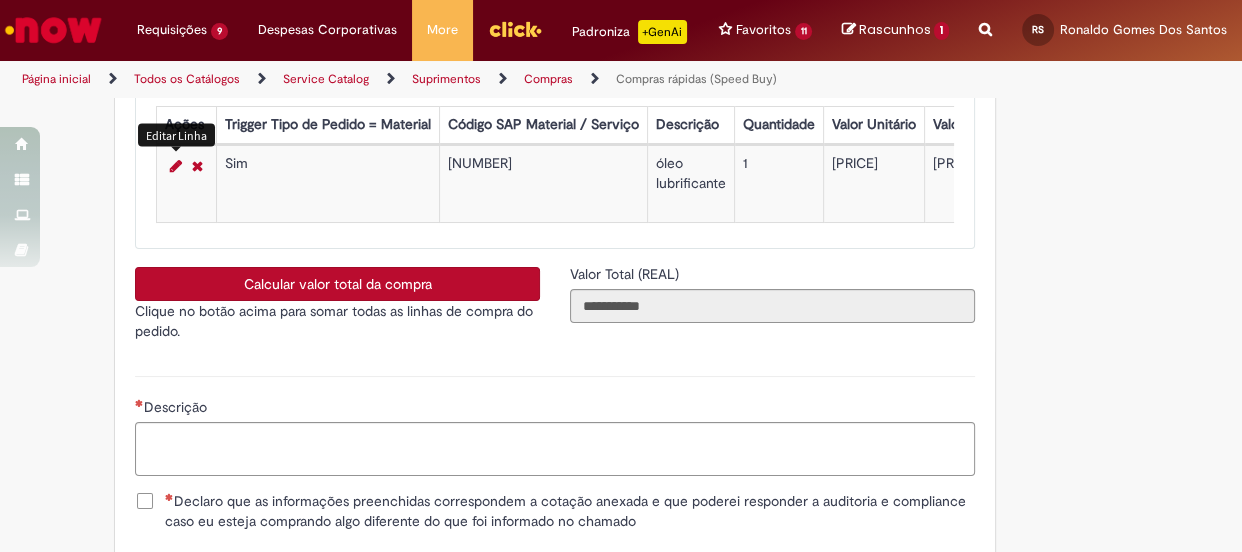 scroll, scrollTop: 456, scrollLeft: 0, axis: vertical 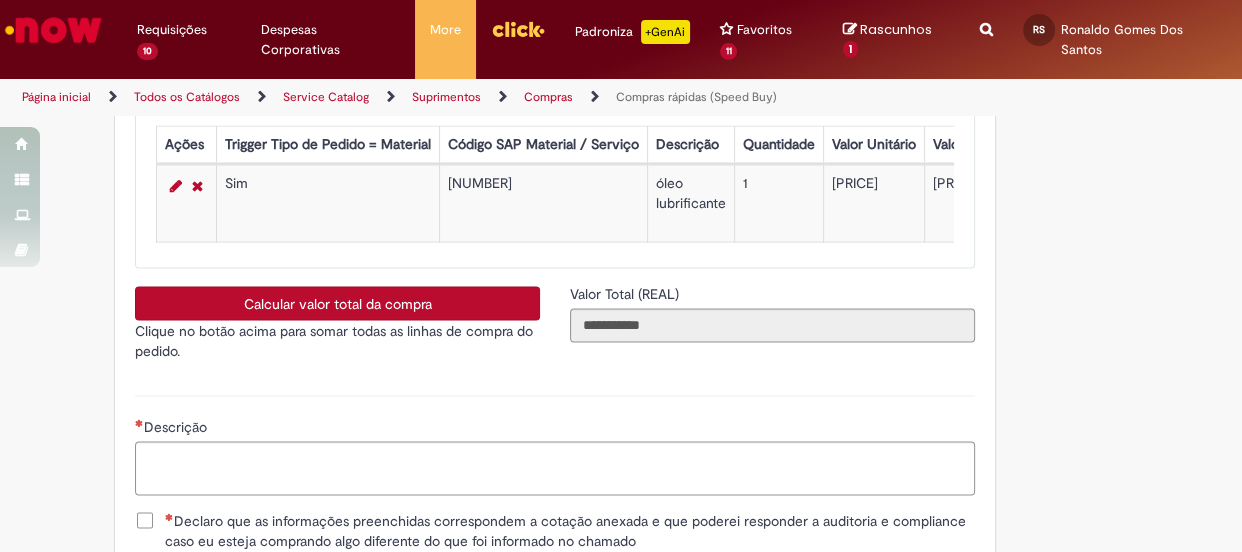 click at bounding box center (176, 185) 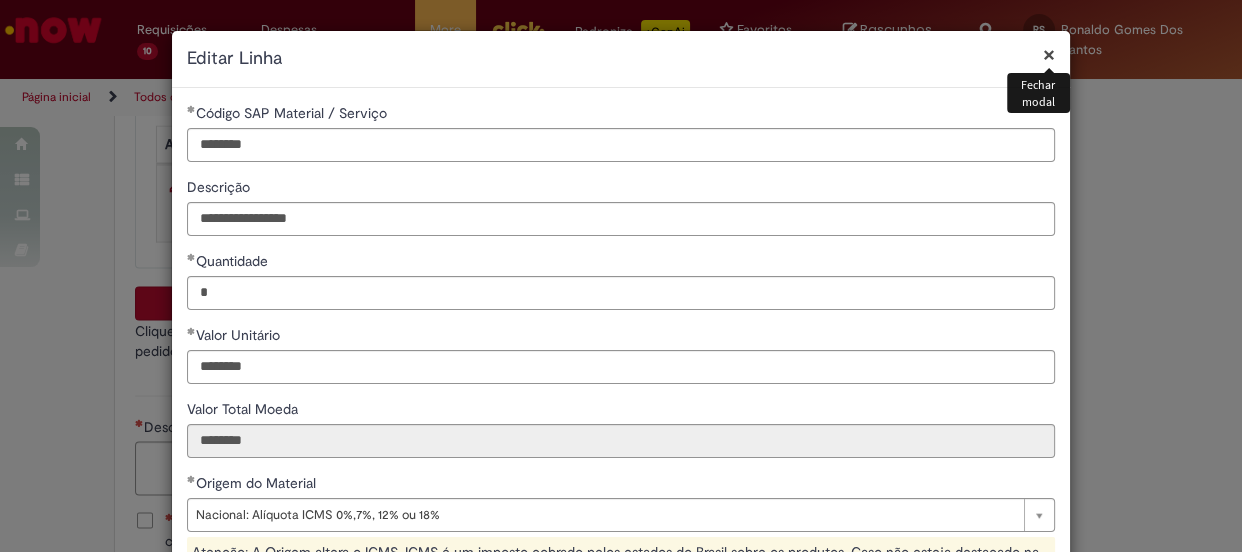 scroll, scrollTop: 90, scrollLeft: 0, axis: vertical 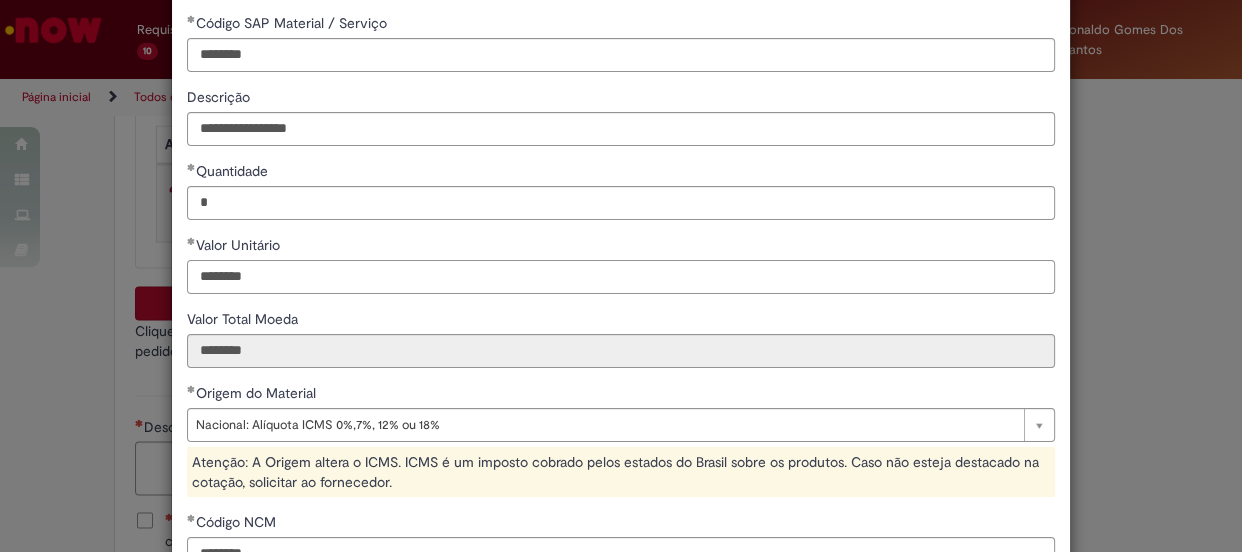 drag, startPoint x: 266, startPoint y: 270, endPoint x: 147, endPoint y: 273, distance: 119.03781 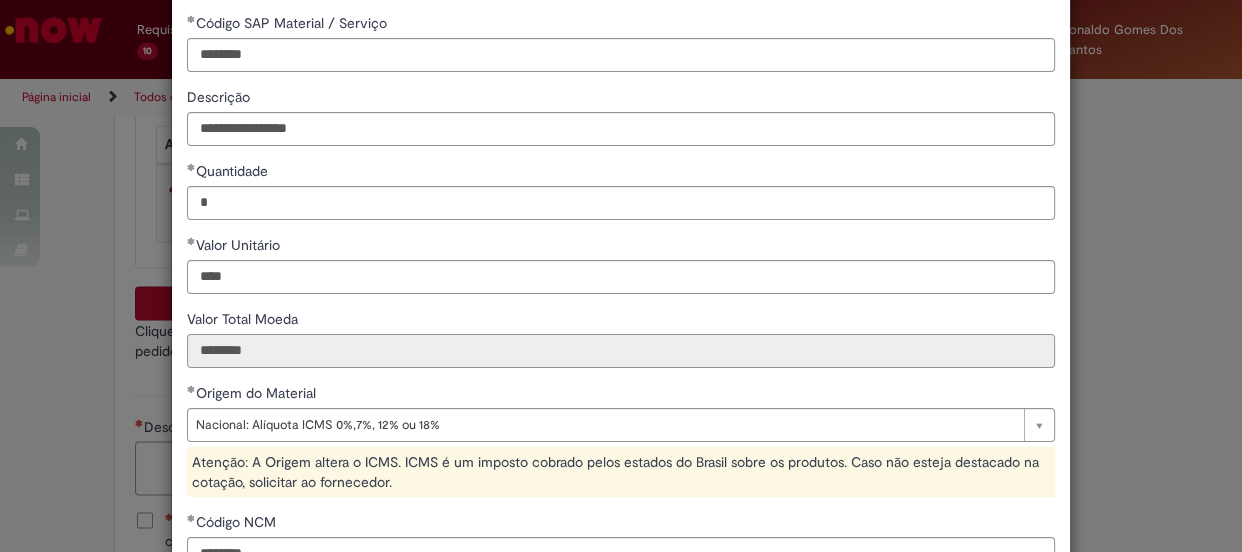 type on "********" 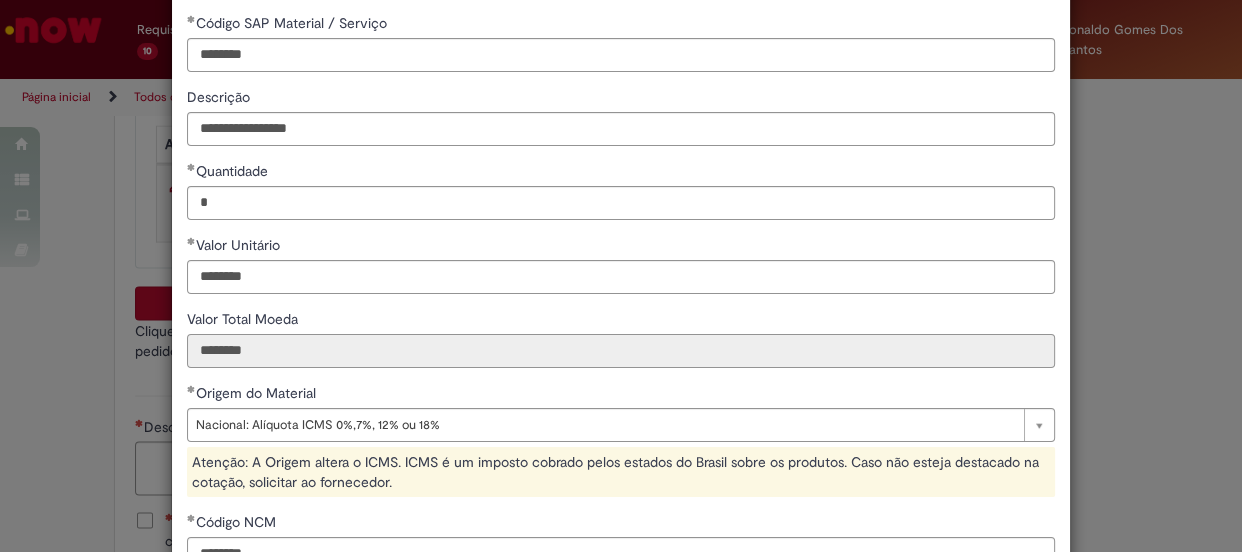 click on "********" at bounding box center [621, 351] 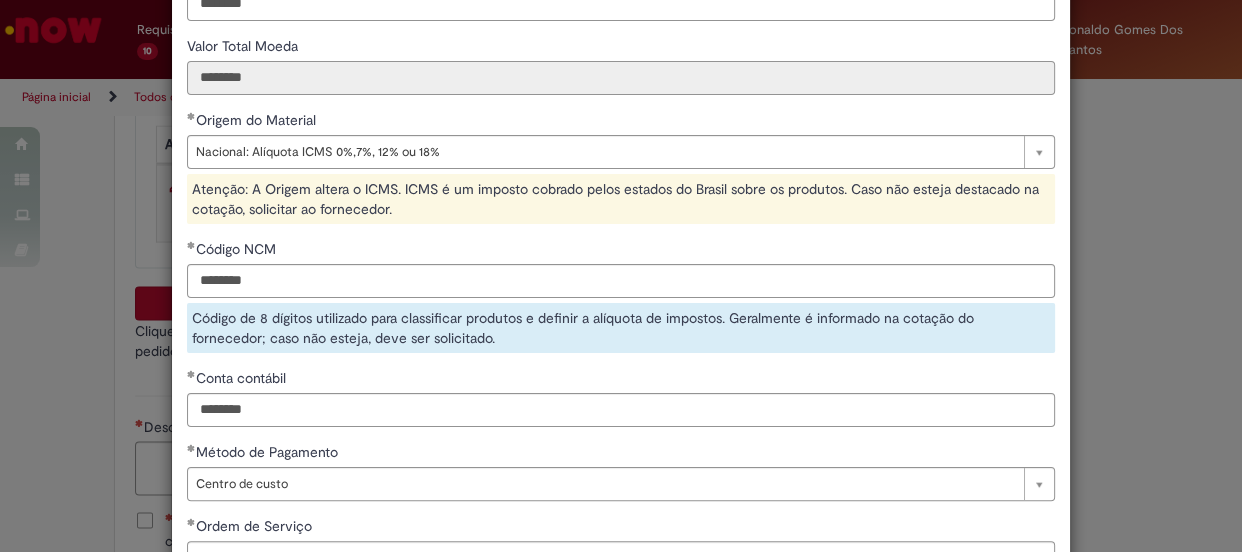 scroll, scrollTop: 510, scrollLeft: 0, axis: vertical 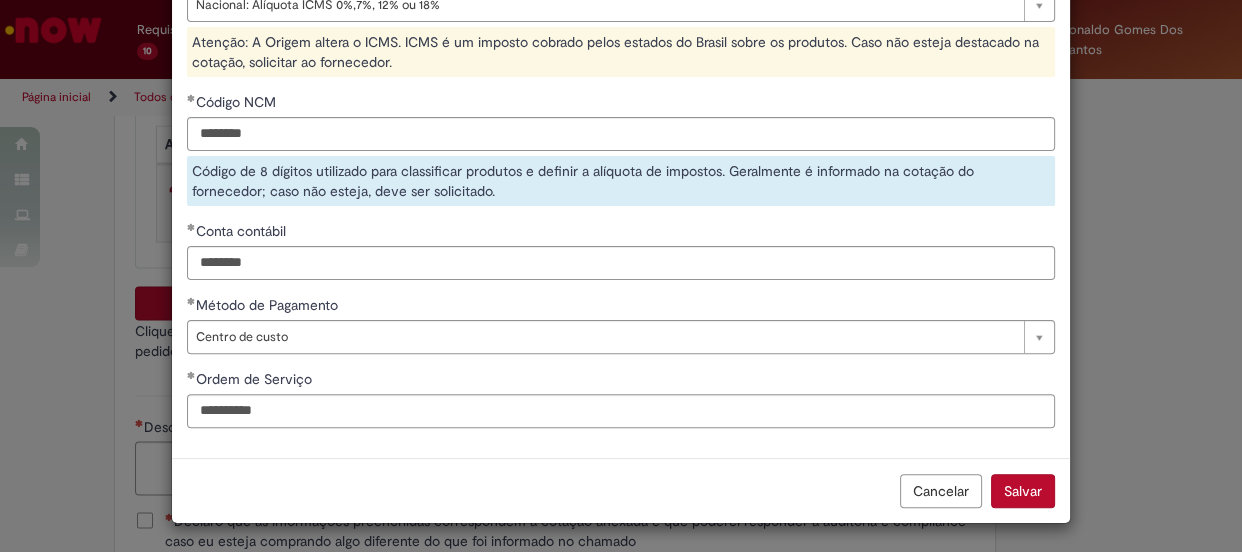 click on "Salvar" at bounding box center (1023, 491) 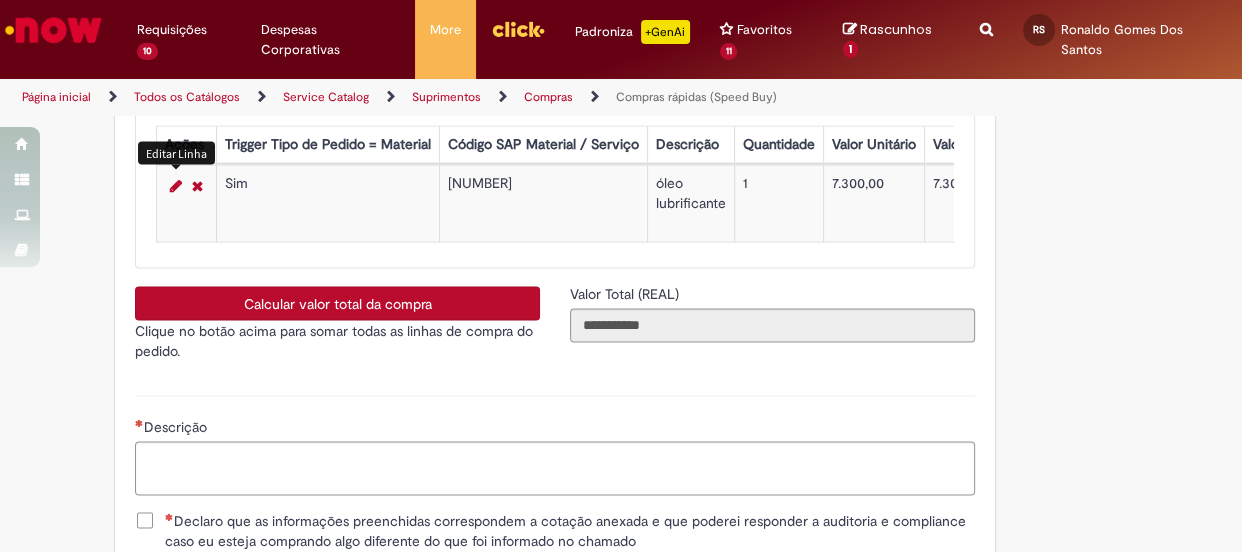 click on "Calcular valor total da compra" at bounding box center (337, 303) 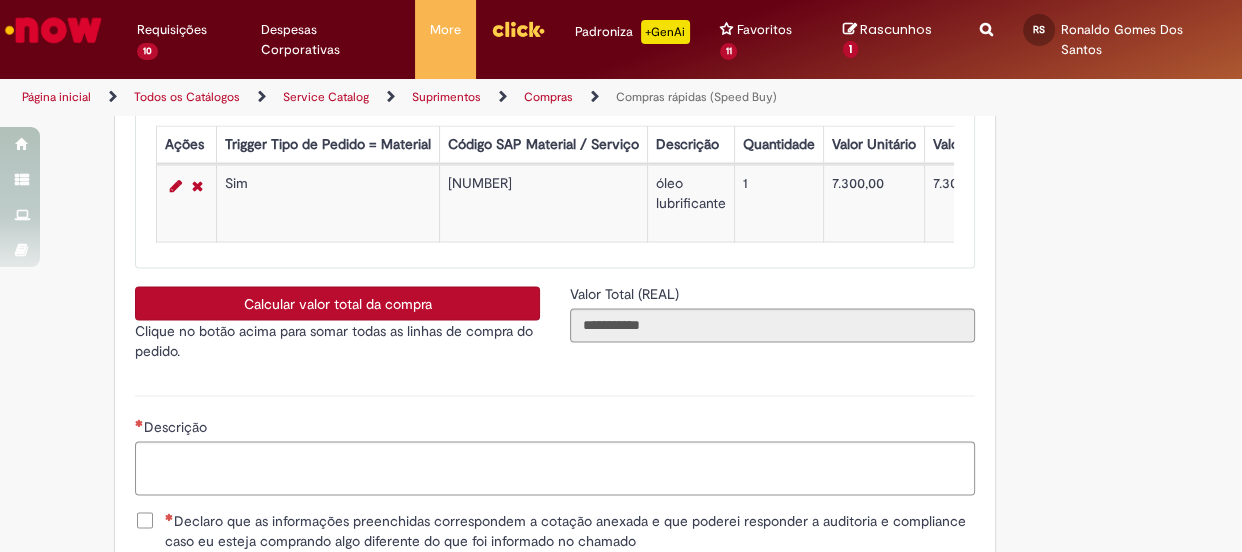 type on "**********" 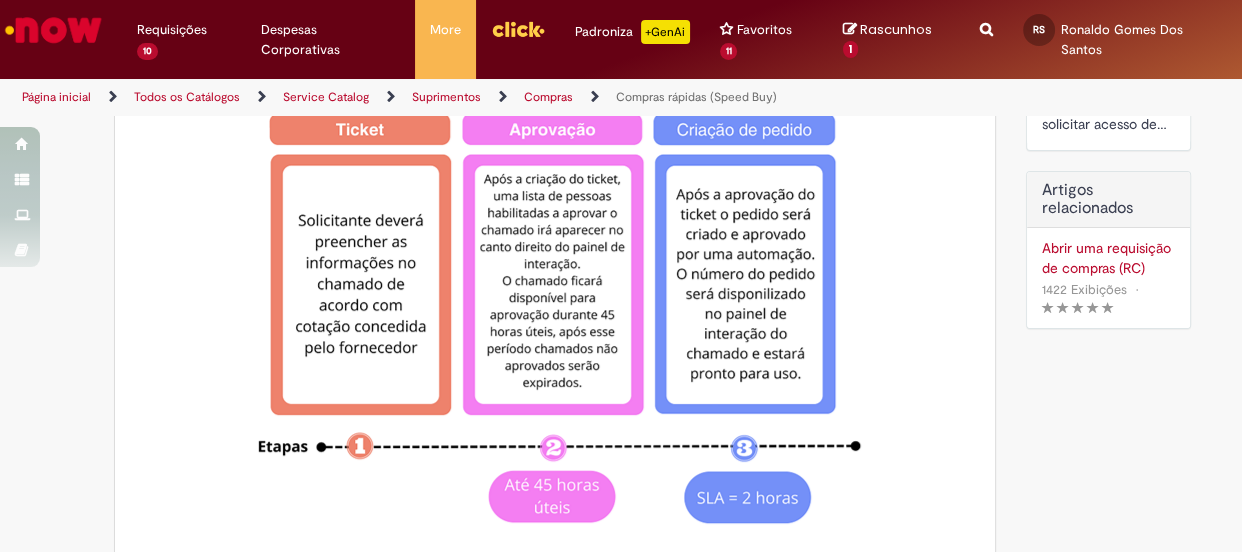 scroll, scrollTop: 0, scrollLeft: 0, axis: both 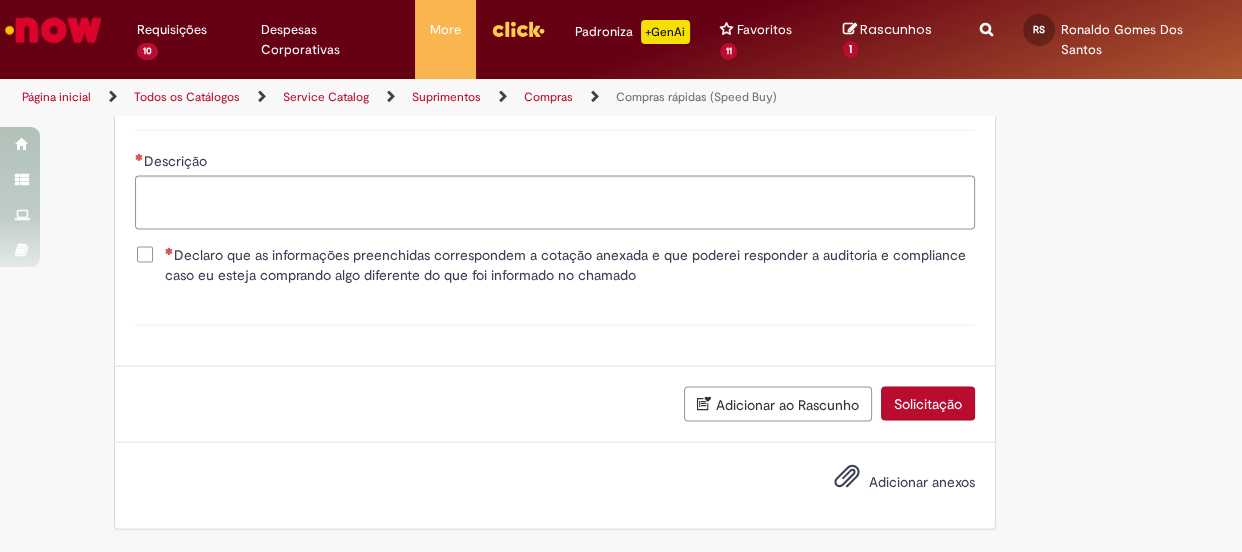 click on "Adicionar ao Rascunho" at bounding box center (778, 404) 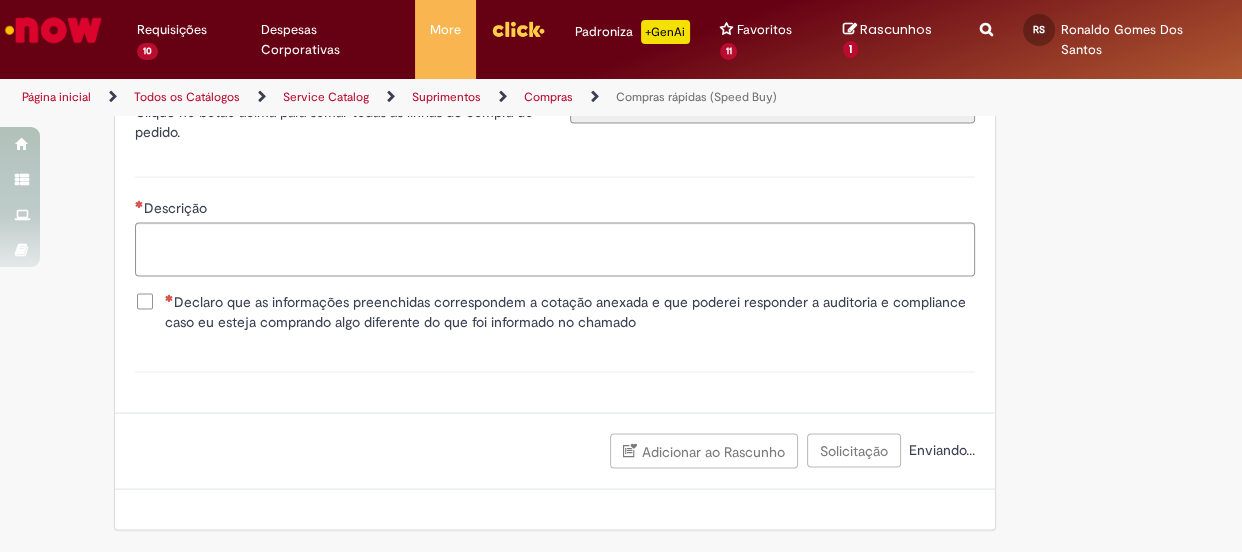 scroll, scrollTop: 0, scrollLeft: 0, axis: both 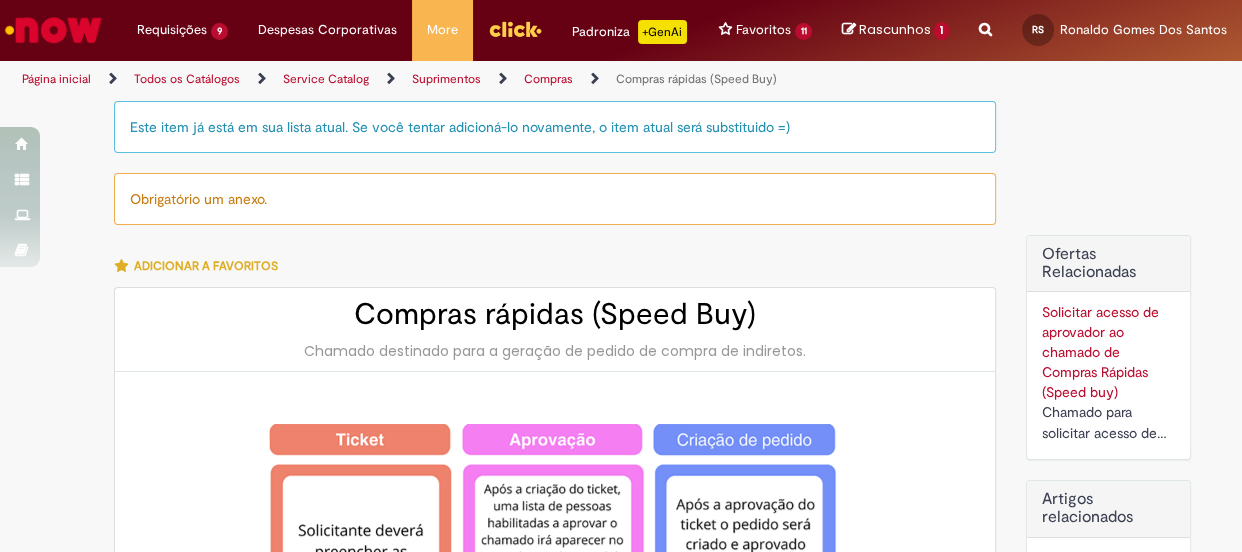 type on "********" 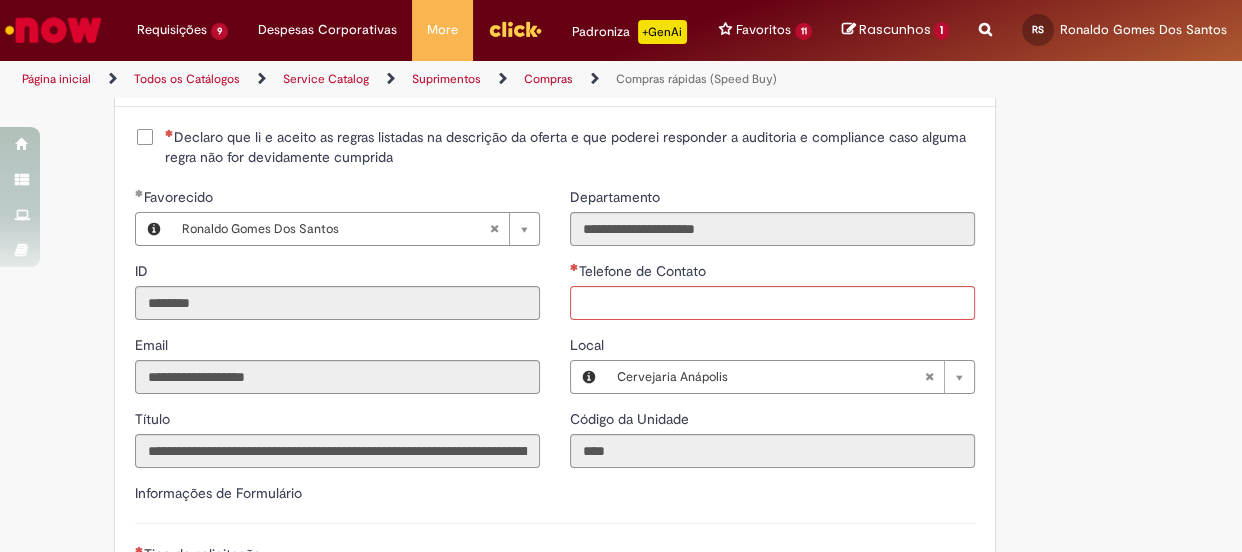 click on "Rascunhos" at bounding box center [895, 29] 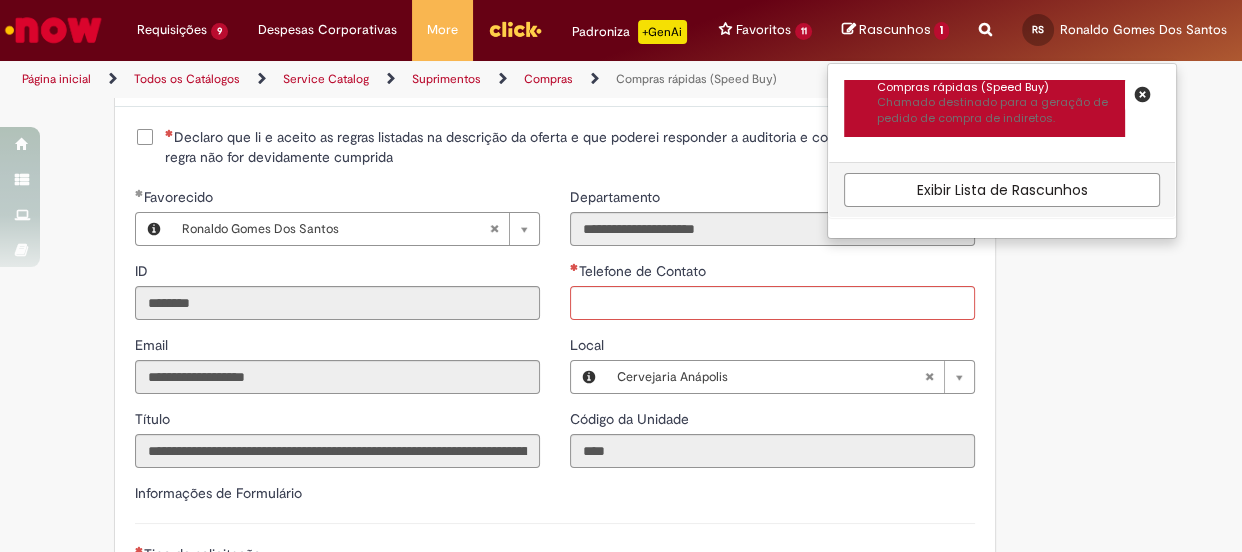 click on "Chamado destinado para a geração de pedido de compra de indiretos." at bounding box center (1001, 110) 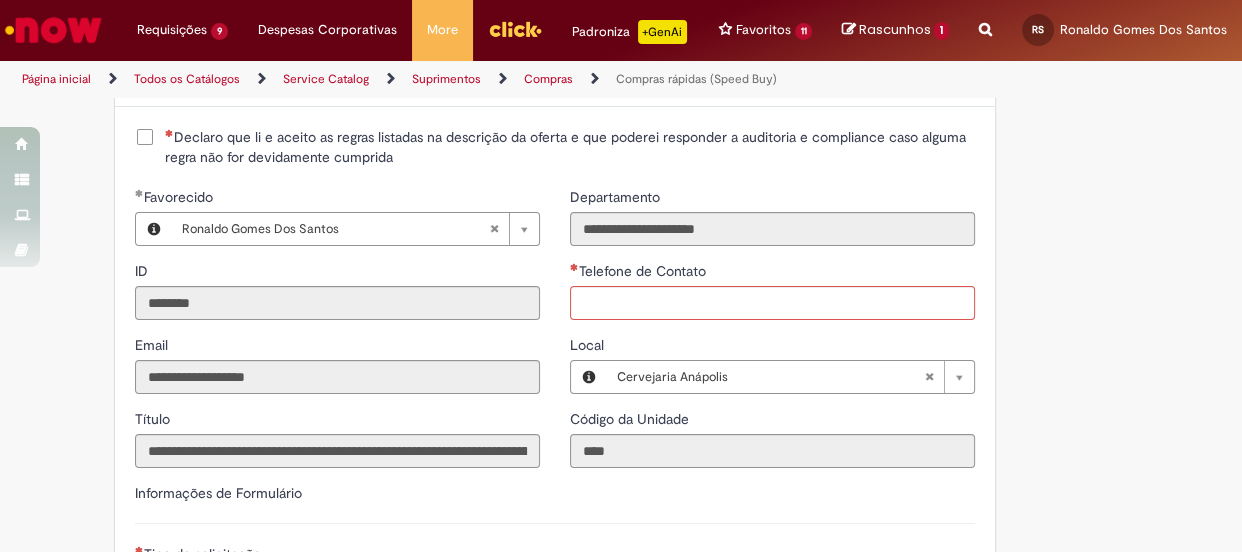 select on "**********" 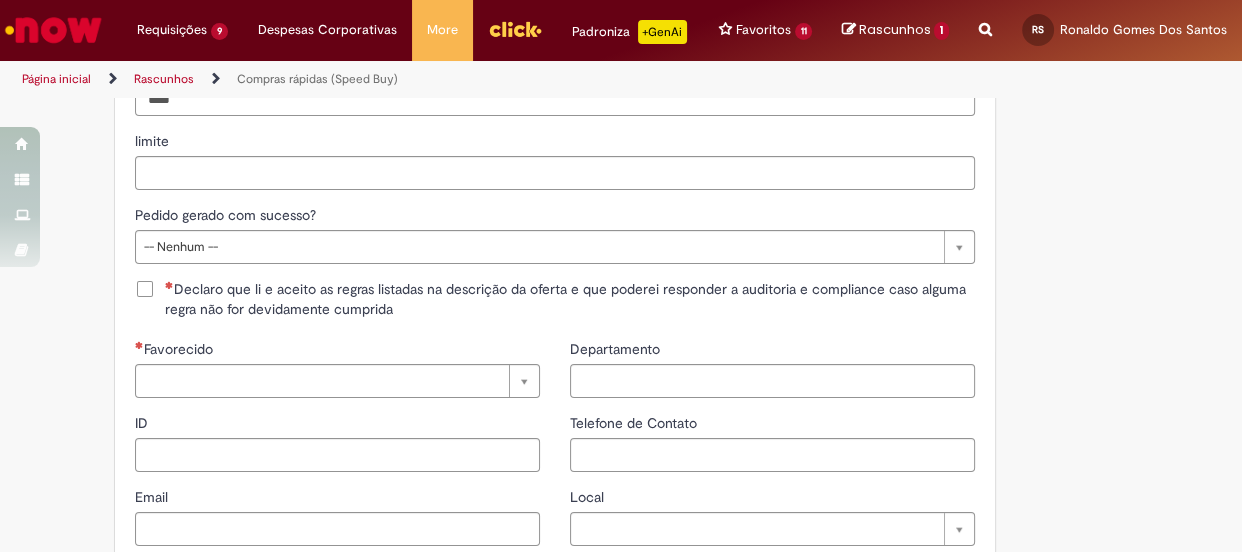 type on "********" 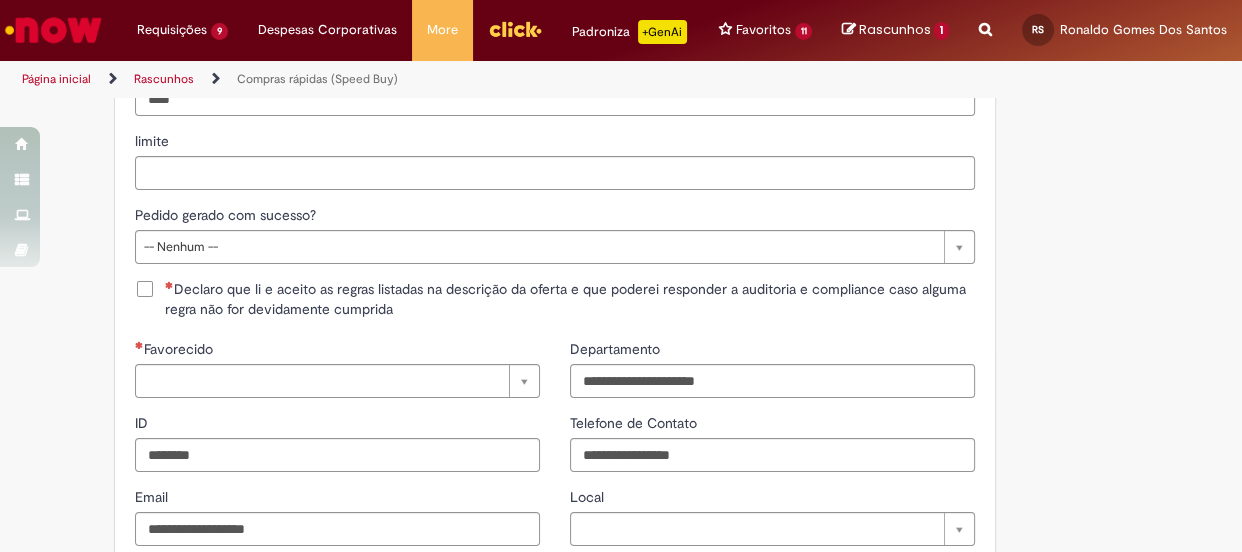 scroll, scrollTop: 0, scrollLeft: 0, axis: both 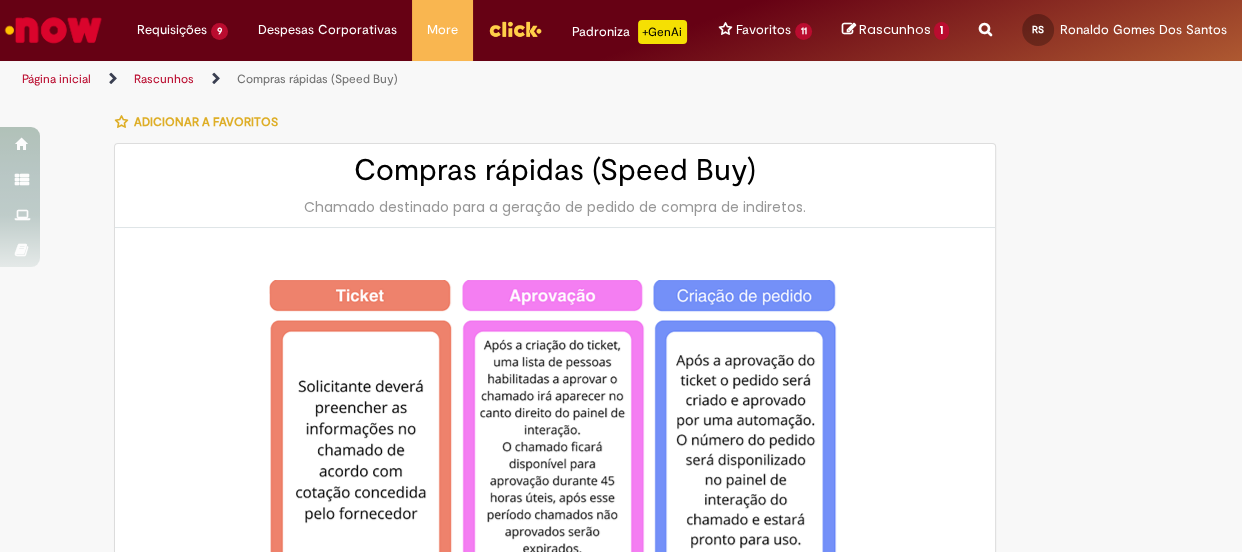 type on "**********" 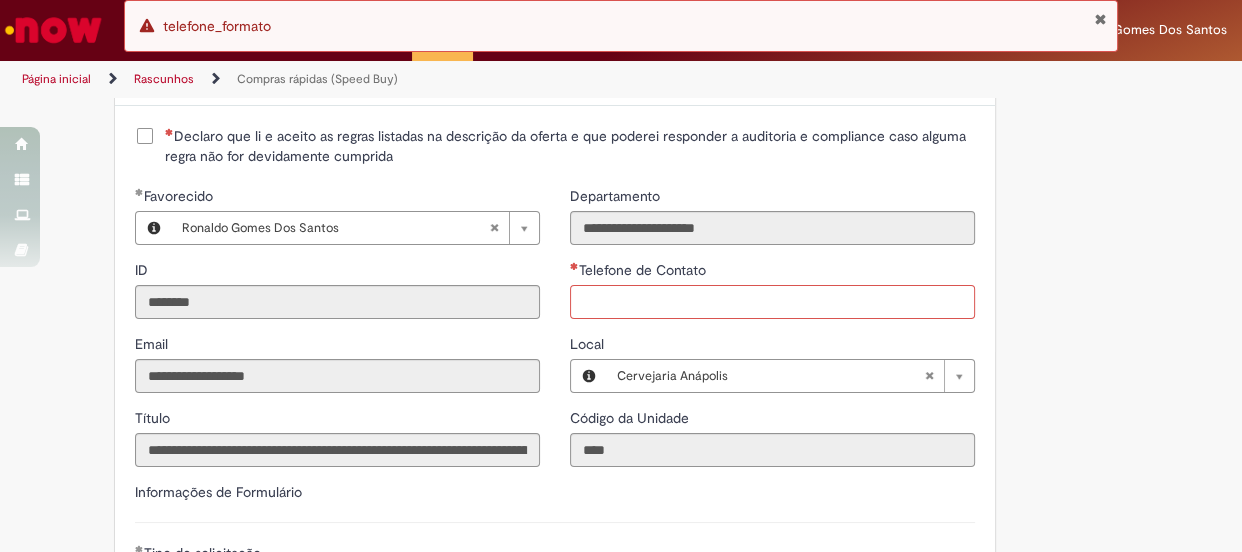 scroll, scrollTop: 2610, scrollLeft: 0, axis: vertical 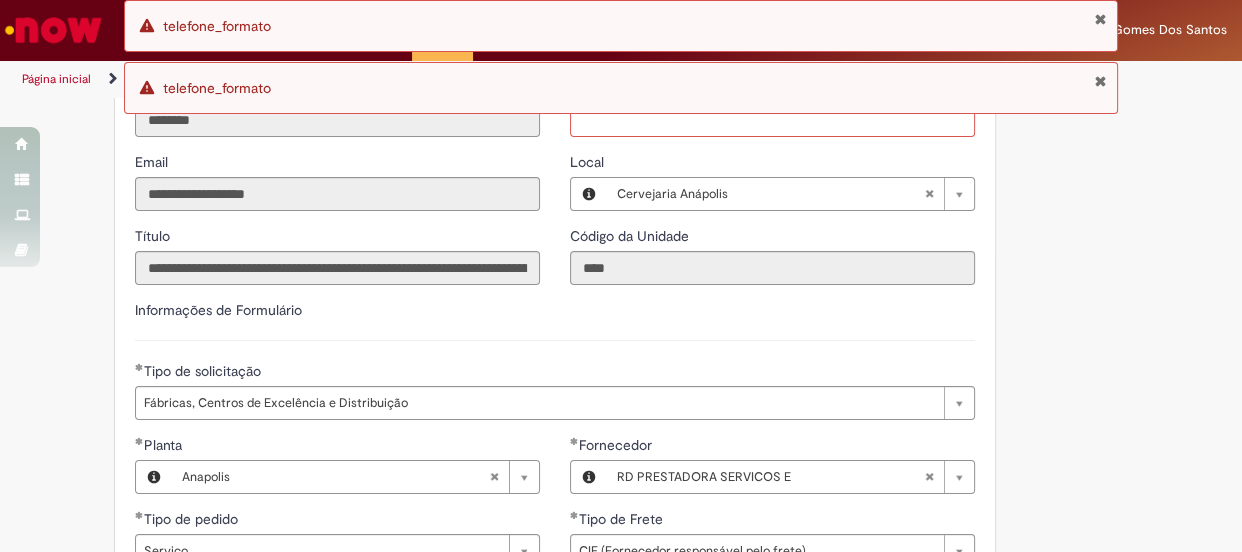 click on "Telefone de Contato" at bounding box center [772, 120] 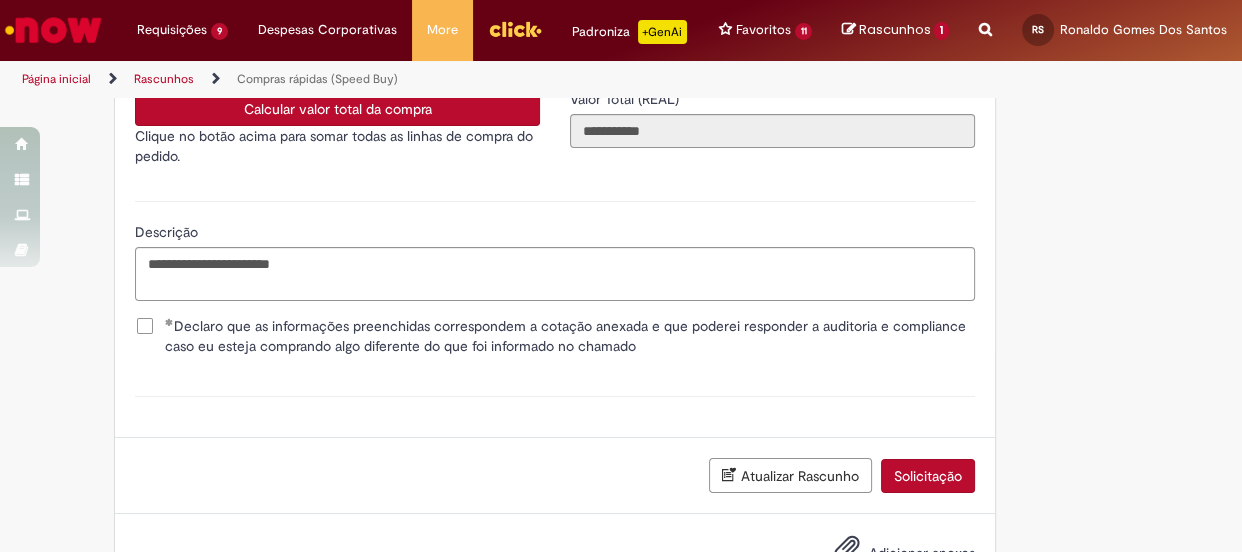 scroll, scrollTop: 3442, scrollLeft: 0, axis: vertical 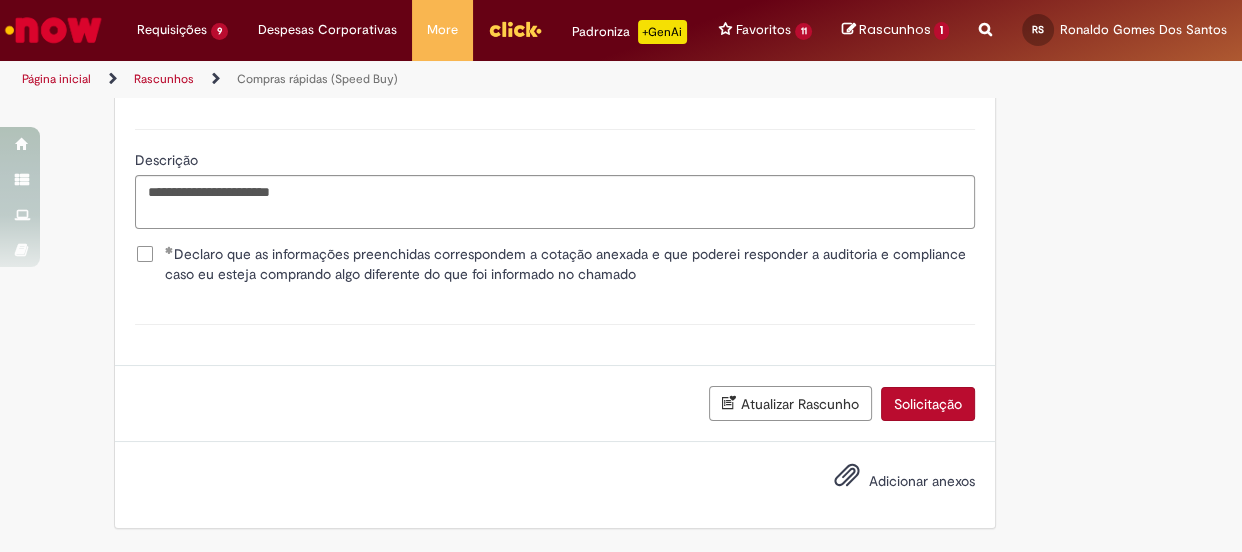 type on "**********" 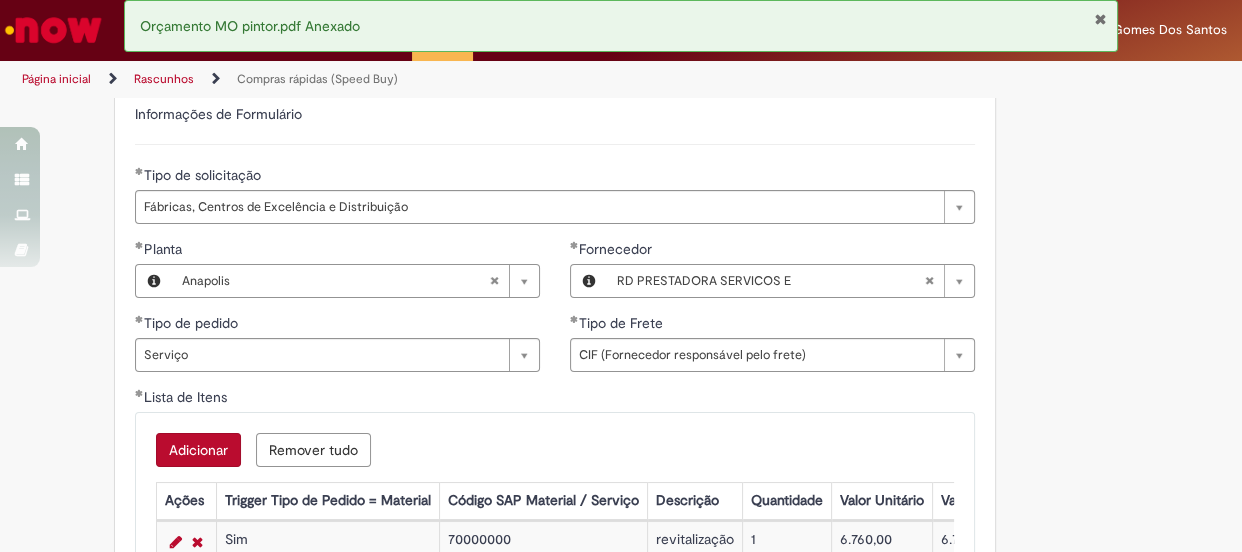 scroll, scrollTop: 2988, scrollLeft: 0, axis: vertical 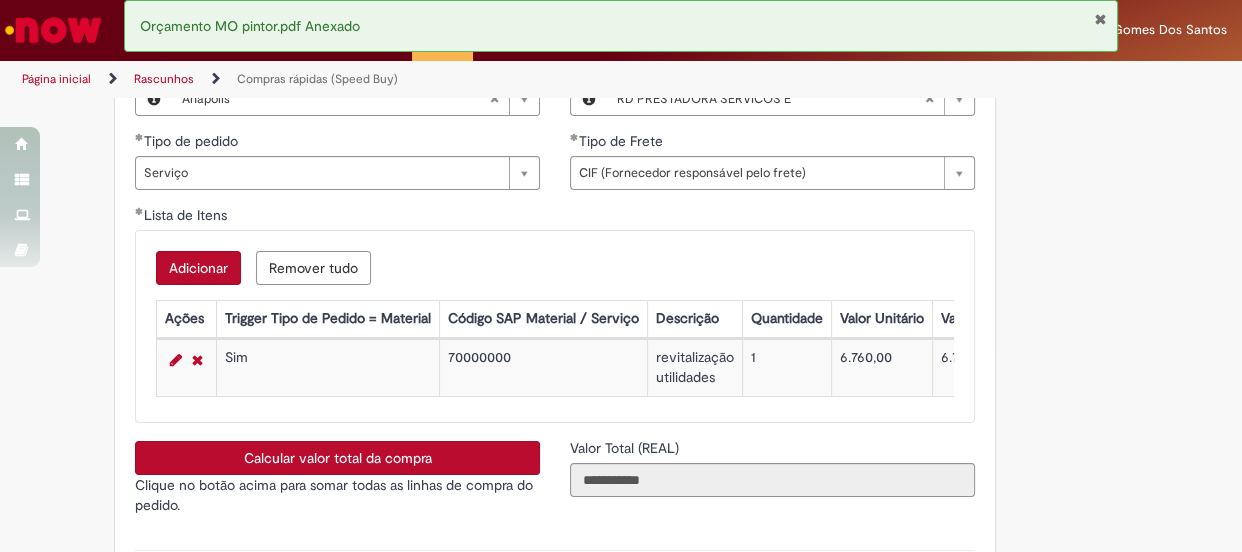 drag, startPoint x: 550, startPoint y: 438, endPoint x: 630, endPoint y: 438, distance: 80 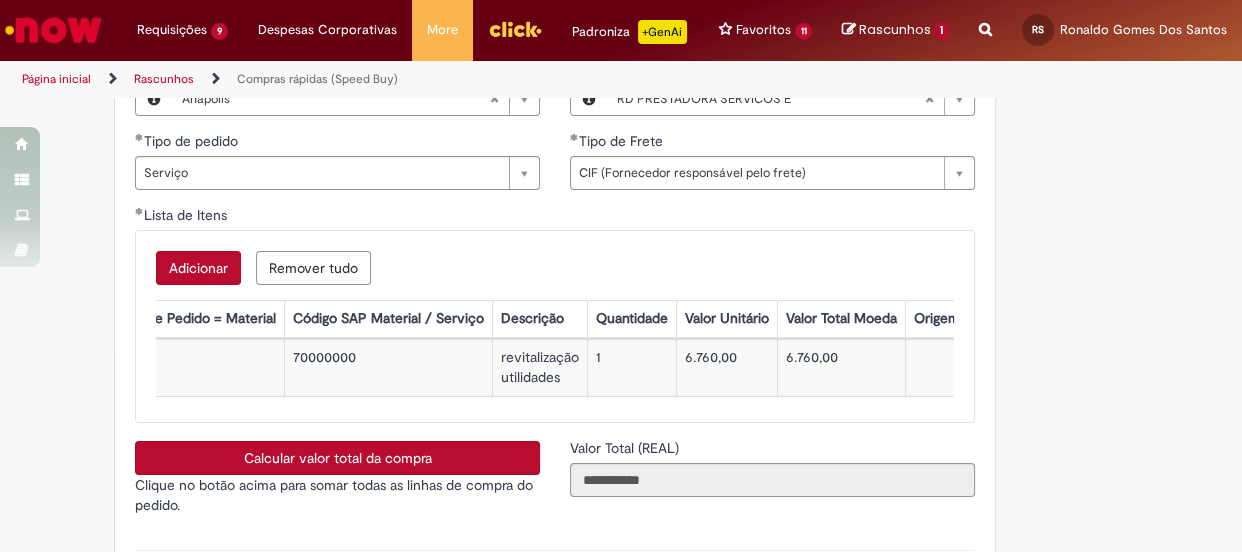 scroll, scrollTop: 0, scrollLeft: 0, axis: both 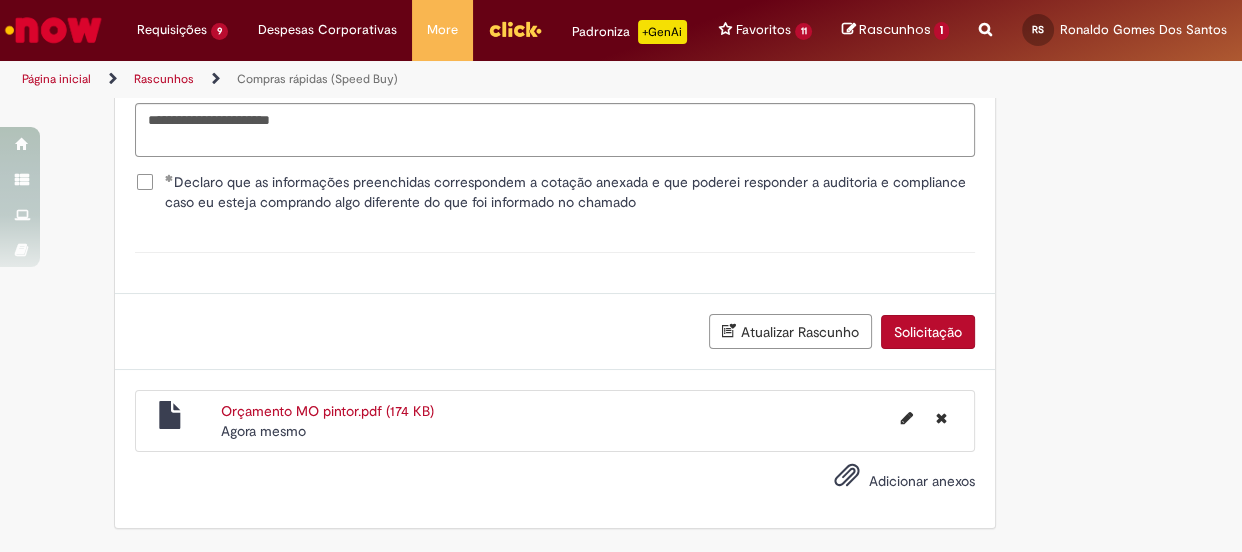 click on "Solicitação" at bounding box center [928, 332] 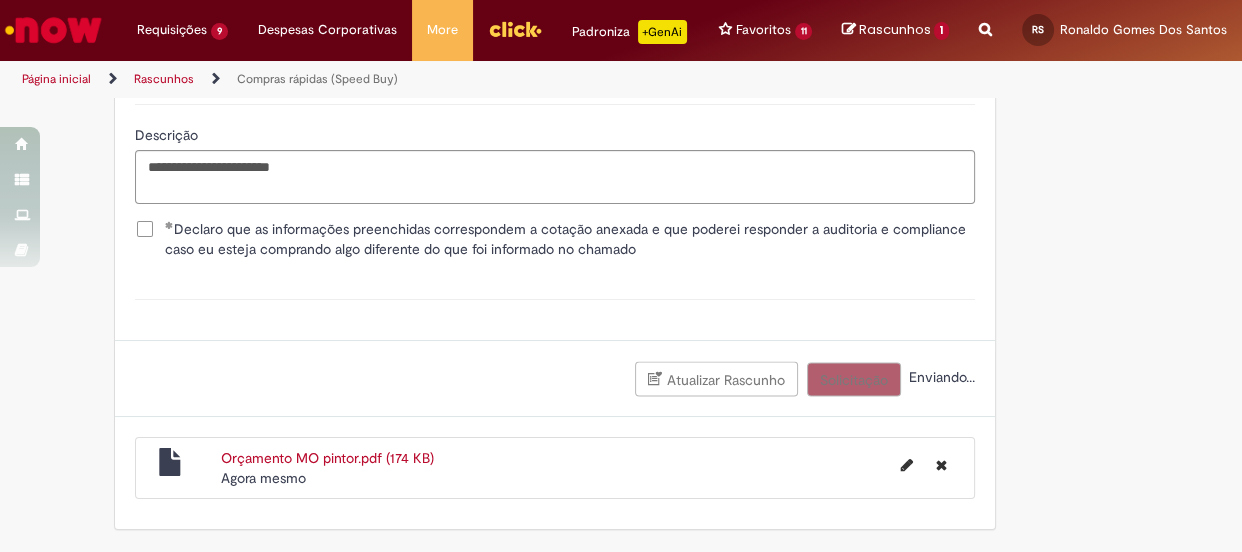 scroll, scrollTop: 2262, scrollLeft: 0, axis: vertical 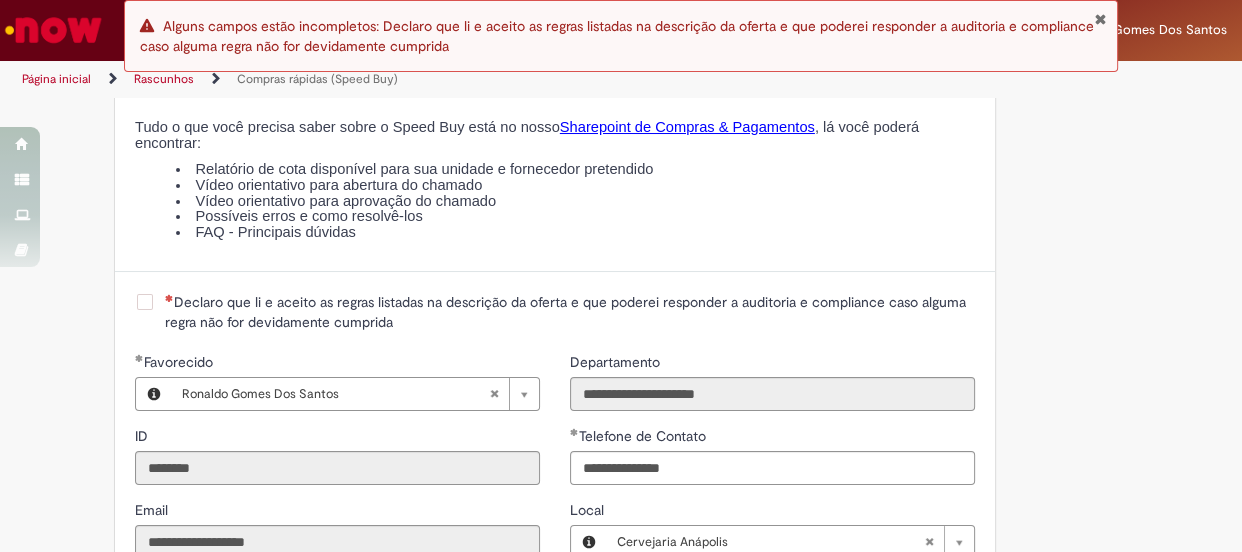 click at bounding box center (1100, 19) 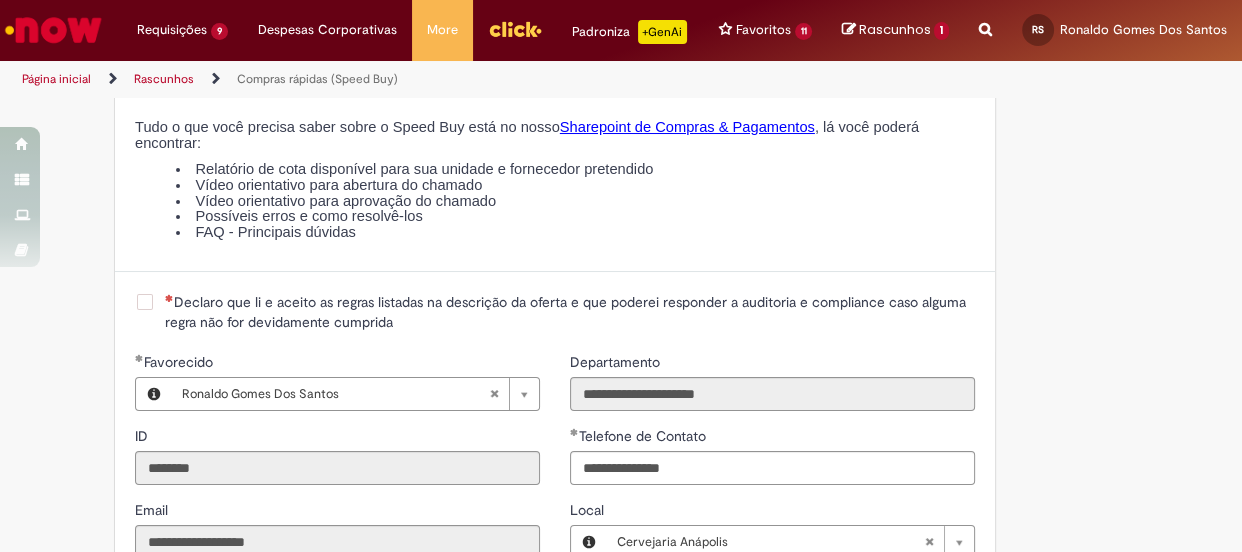click on "Declaro que li e aceito as regras listadas na descrição da oferta e que poderei responder a auditoria e compliance caso alguma regra não for devidamente cumprida" at bounding box center (570, 312) 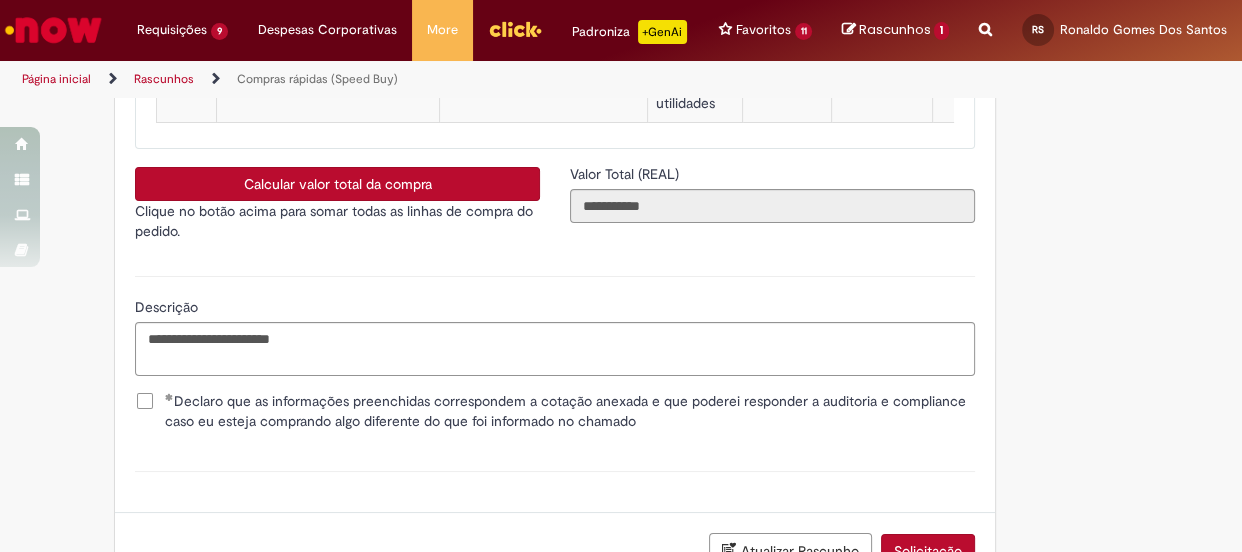 scroll, scrollTop: 3514, scrollLeft: 0, axis: vertical 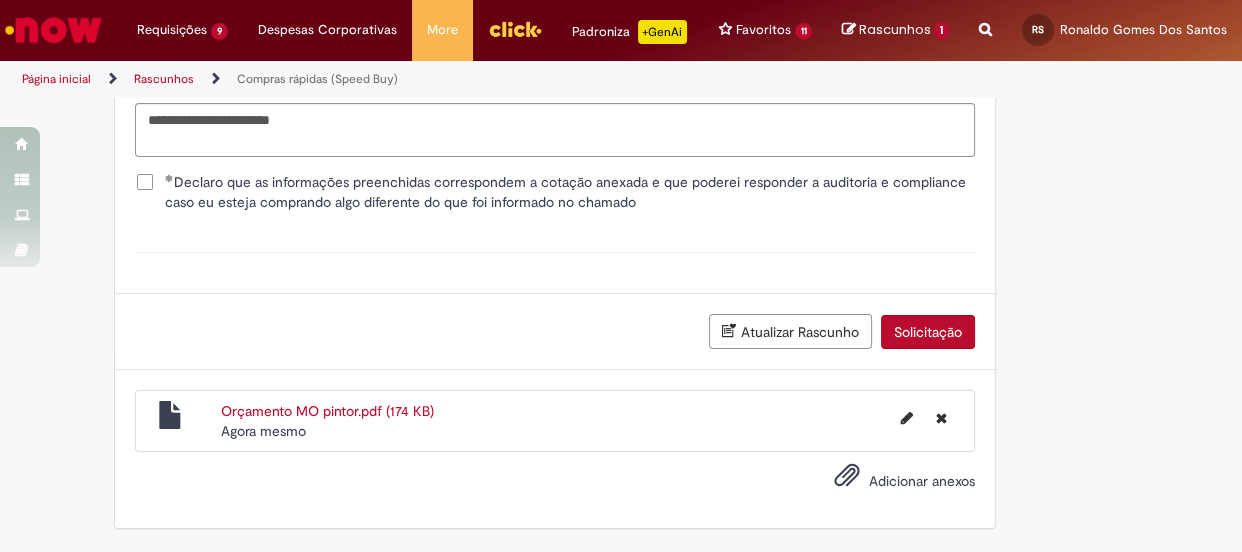 click on "Orçamento MO pintor.pdf (174 KB)" at bounding box center [327, 411] 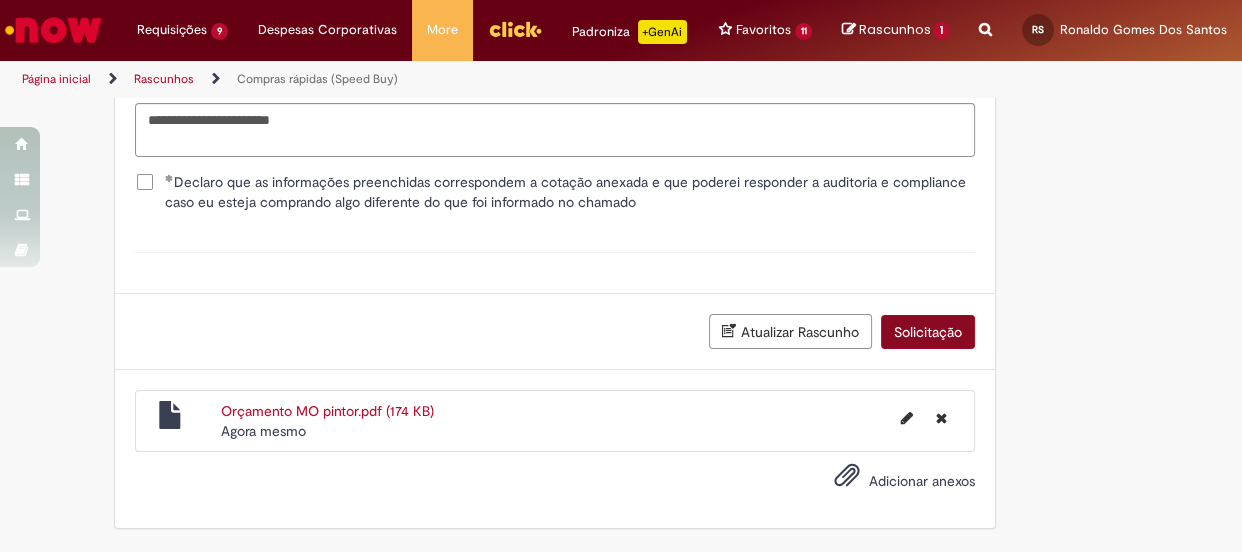 scroll, scrollTop: 3468, scrollLeft: 0, axis: vertical 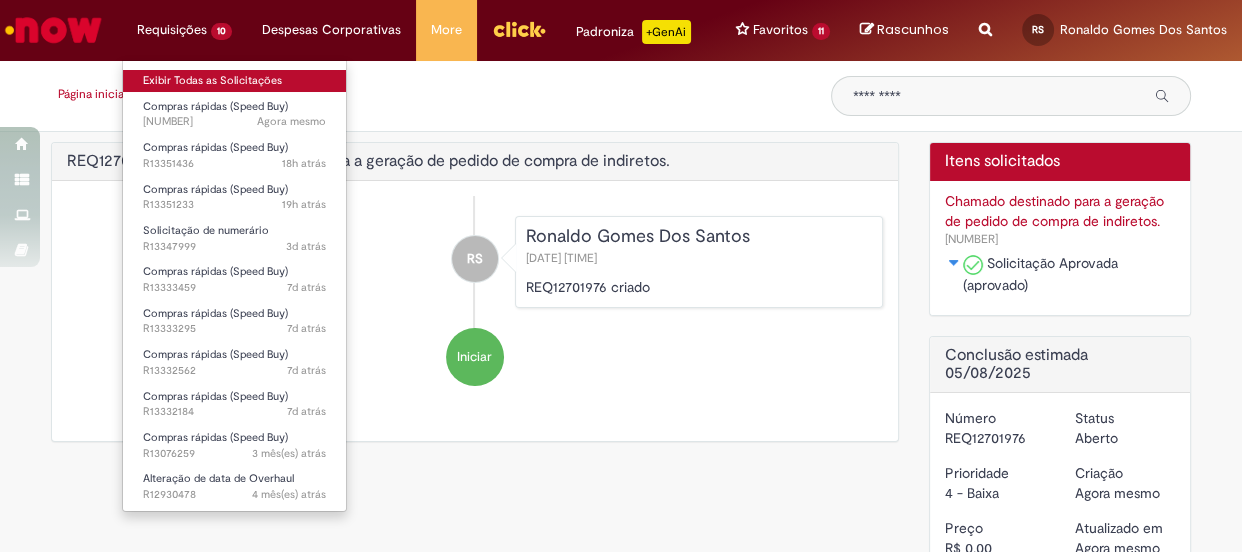 click on "Exibir Todas as Solicitações" at bounding box center (234, 81) 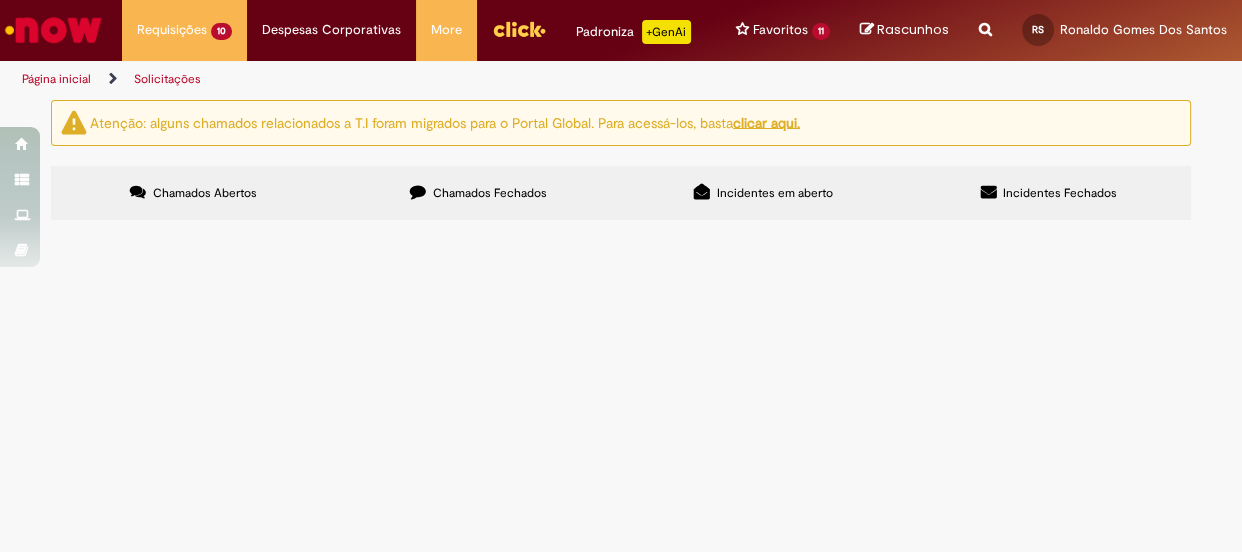 scroll, scrollTop: 272, scrollLeft: 0, axis: vertical 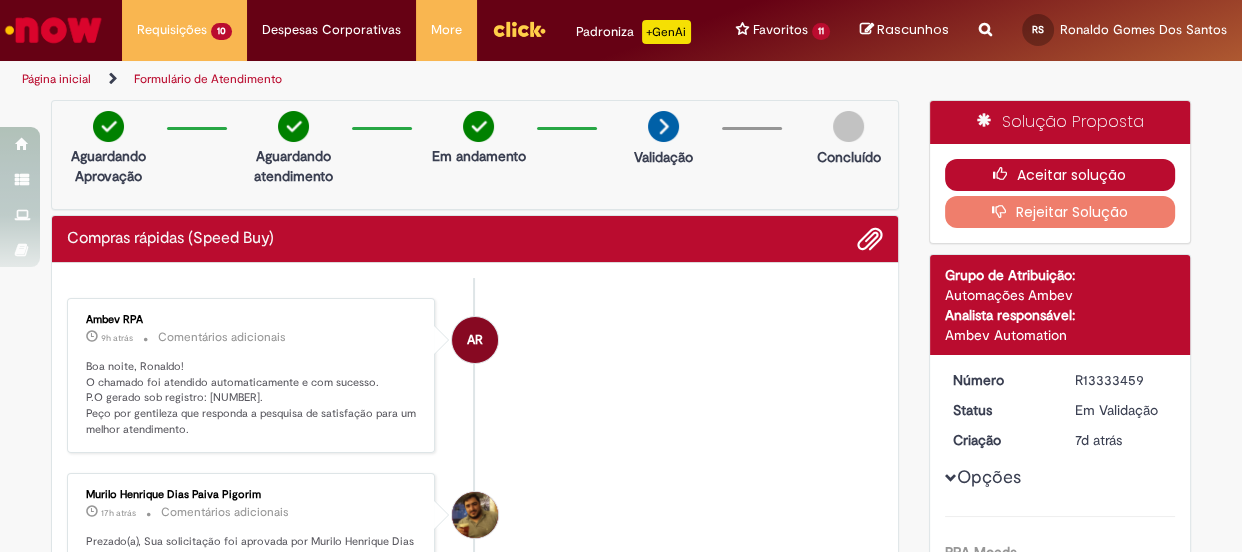 click on "Aceitar solução" at bounding box center [1060, 175] 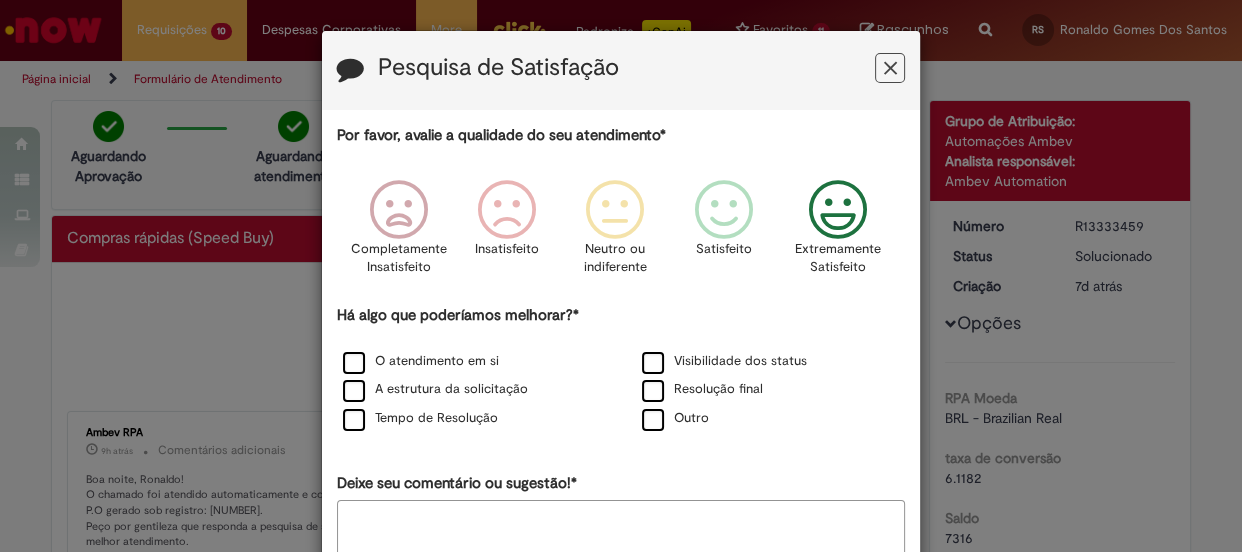 click at bounding box center [837, 210] 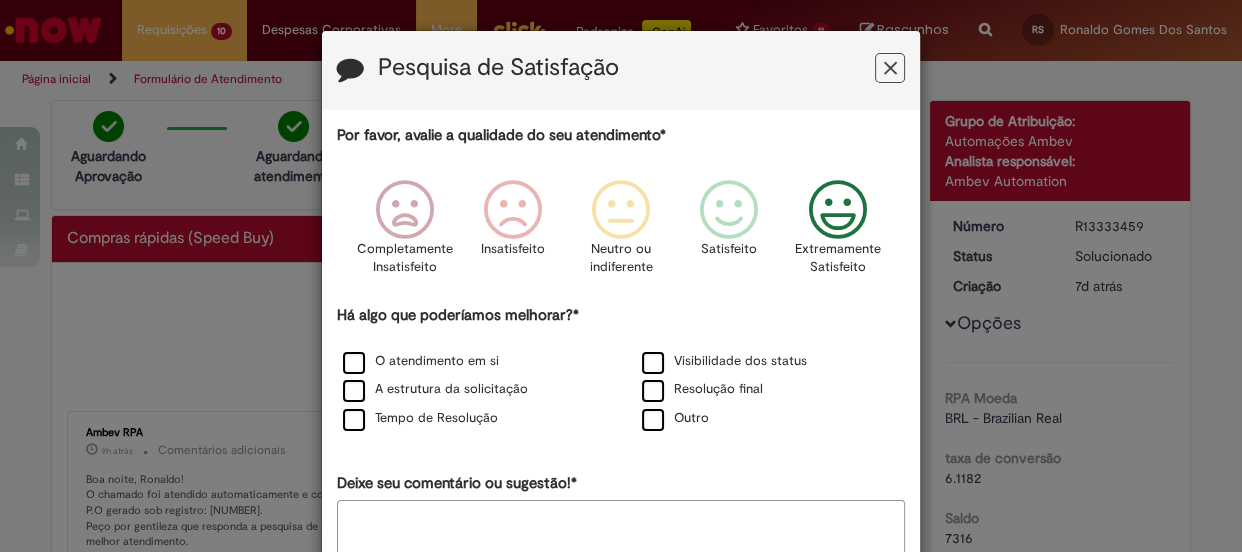 drag, startPoint x: 342, startPoint y: 360, endPoint x: 523, endPoint y: 342, distance: 181.89282 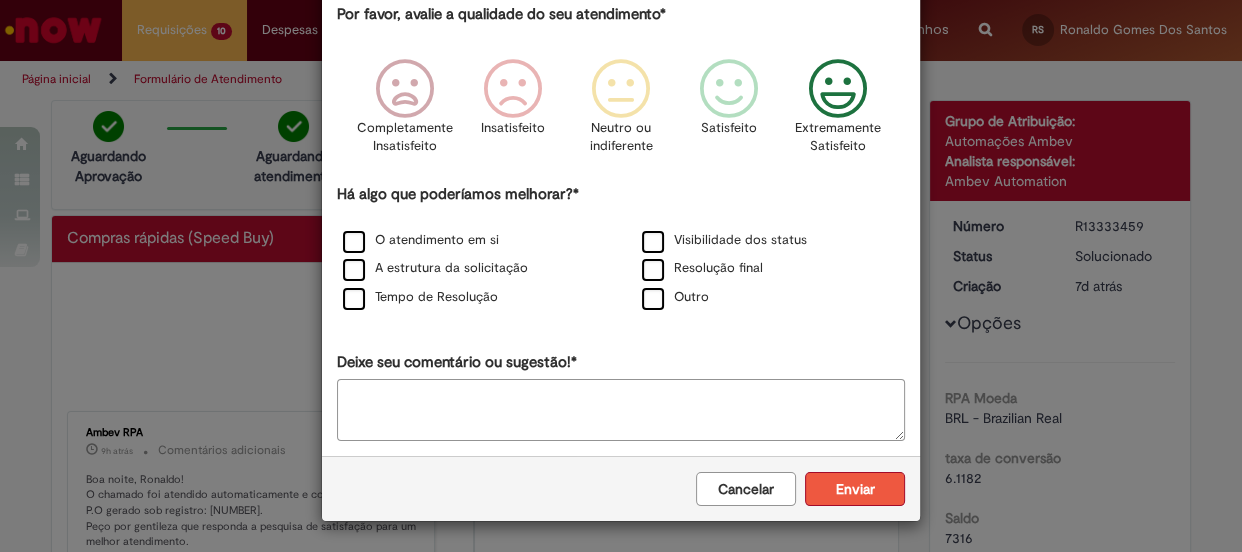 click on "Enviar" at bounding box center [855, 489] 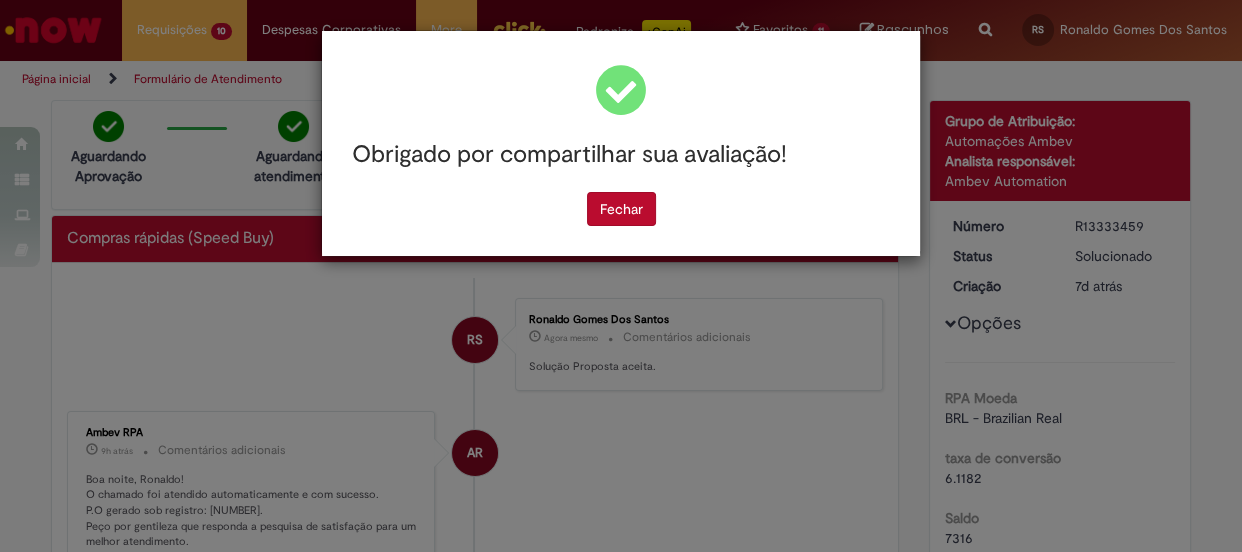 scroll, scrollTop: 0, scrollLeft: 0, axis: both 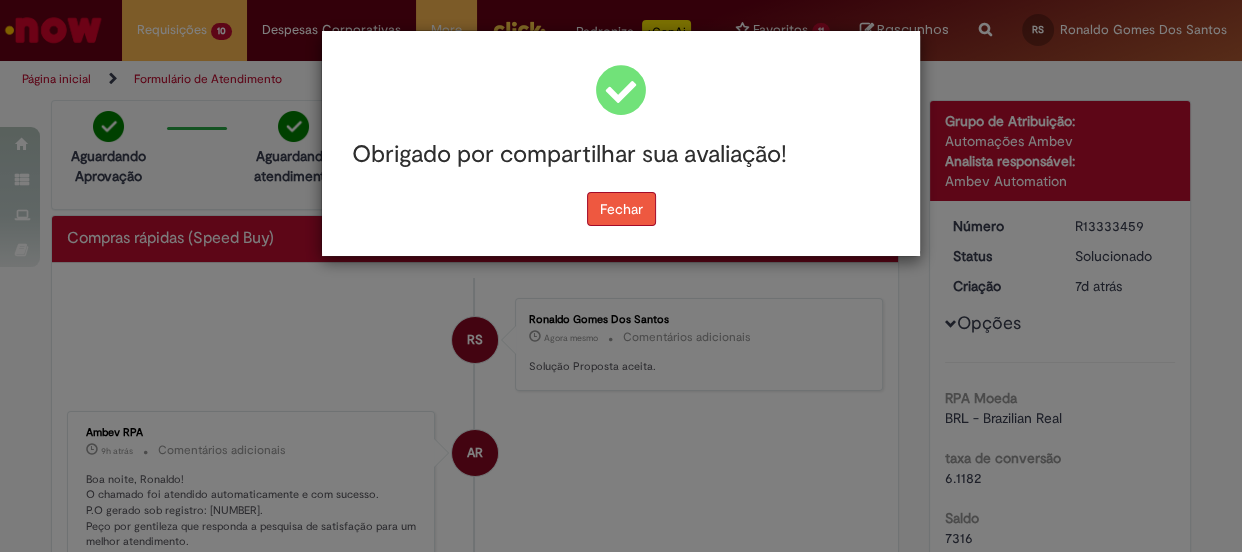 click on "Fechar" at bounding box center [621, 209] 